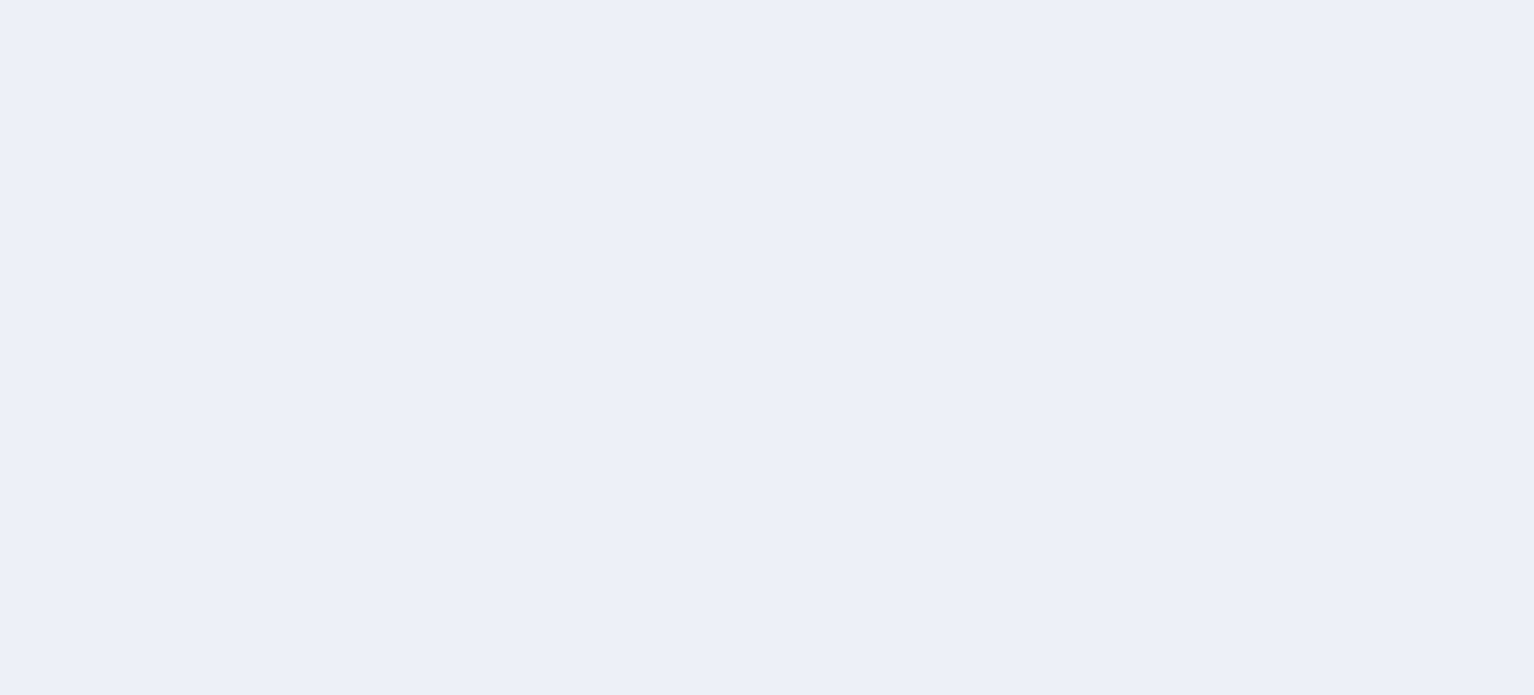 scroll, scrollTop: 0, scrollLeft: 0, axis: both 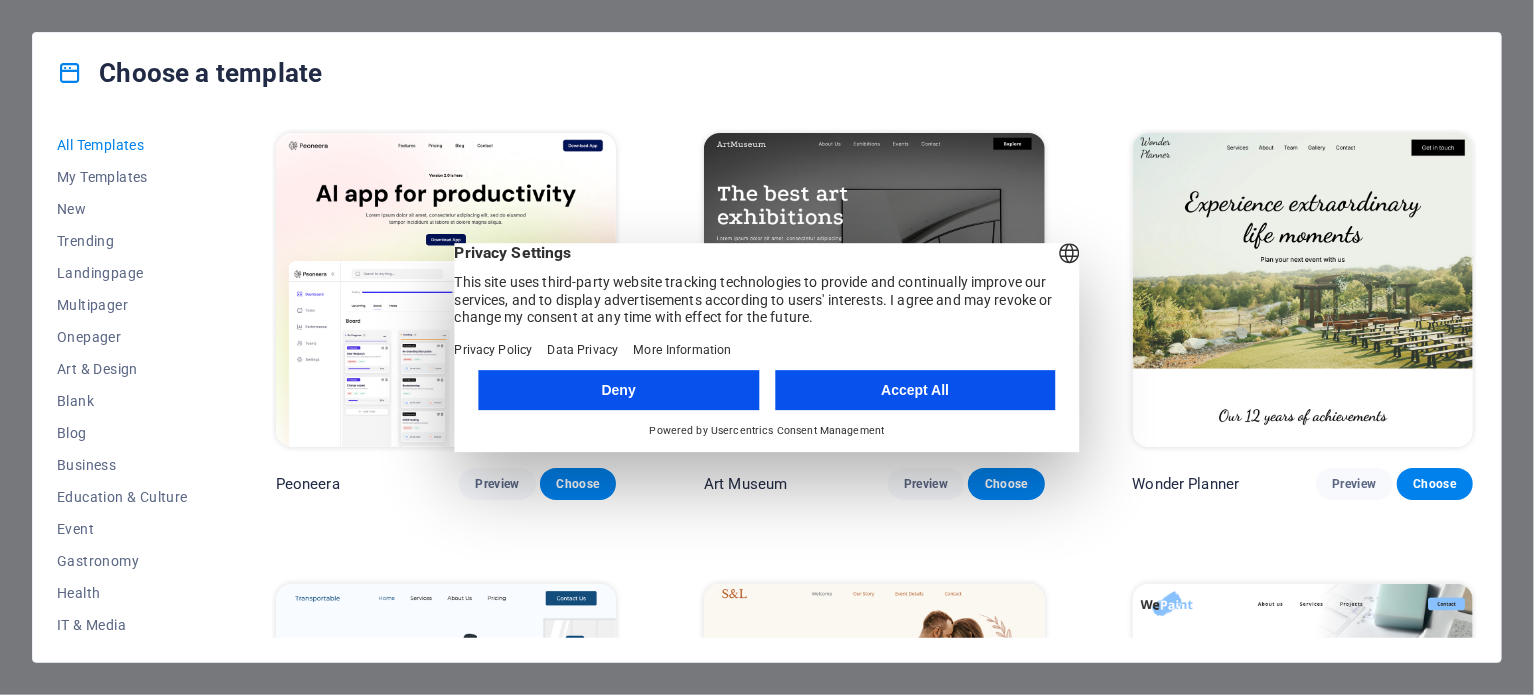 click on "Deny" at bounding box center [619, 390] 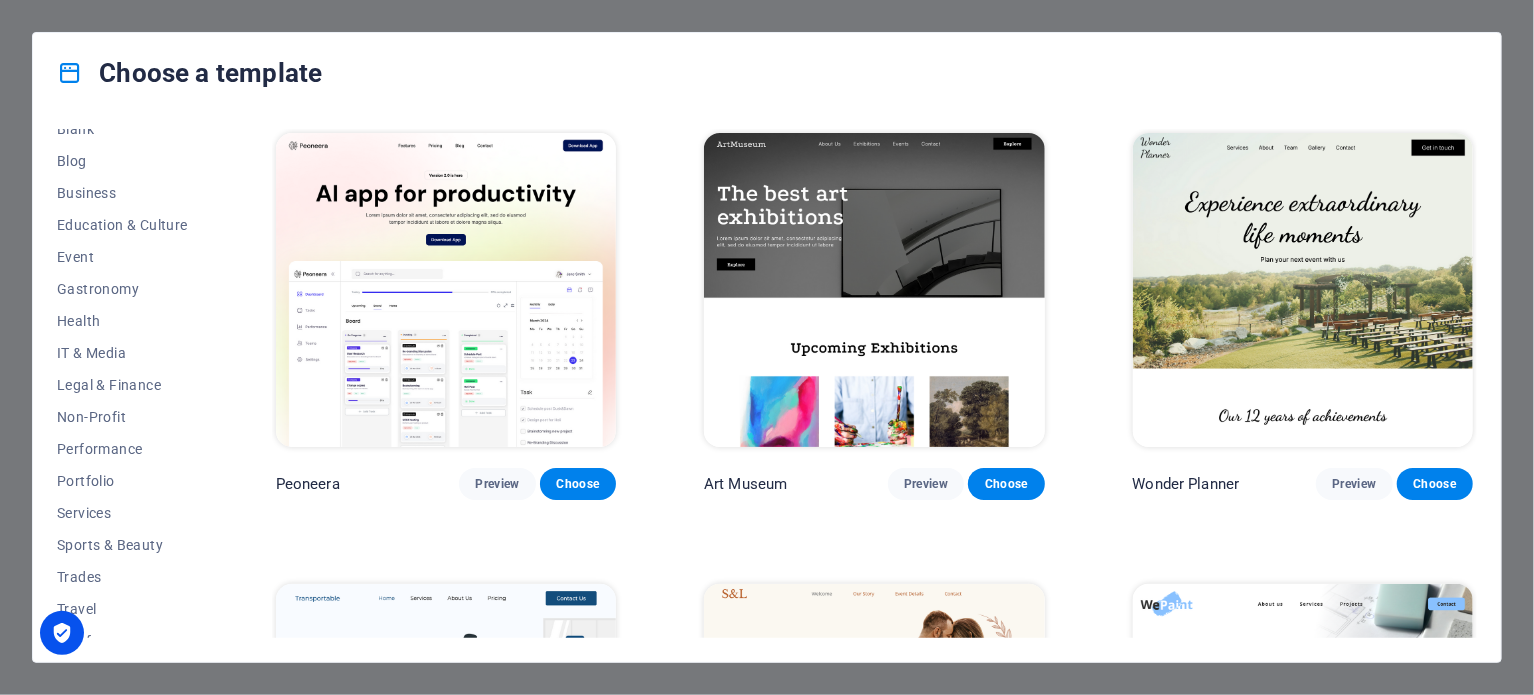 scroll, scrollTop: 290, scrollLeft: 0, axis: vertical 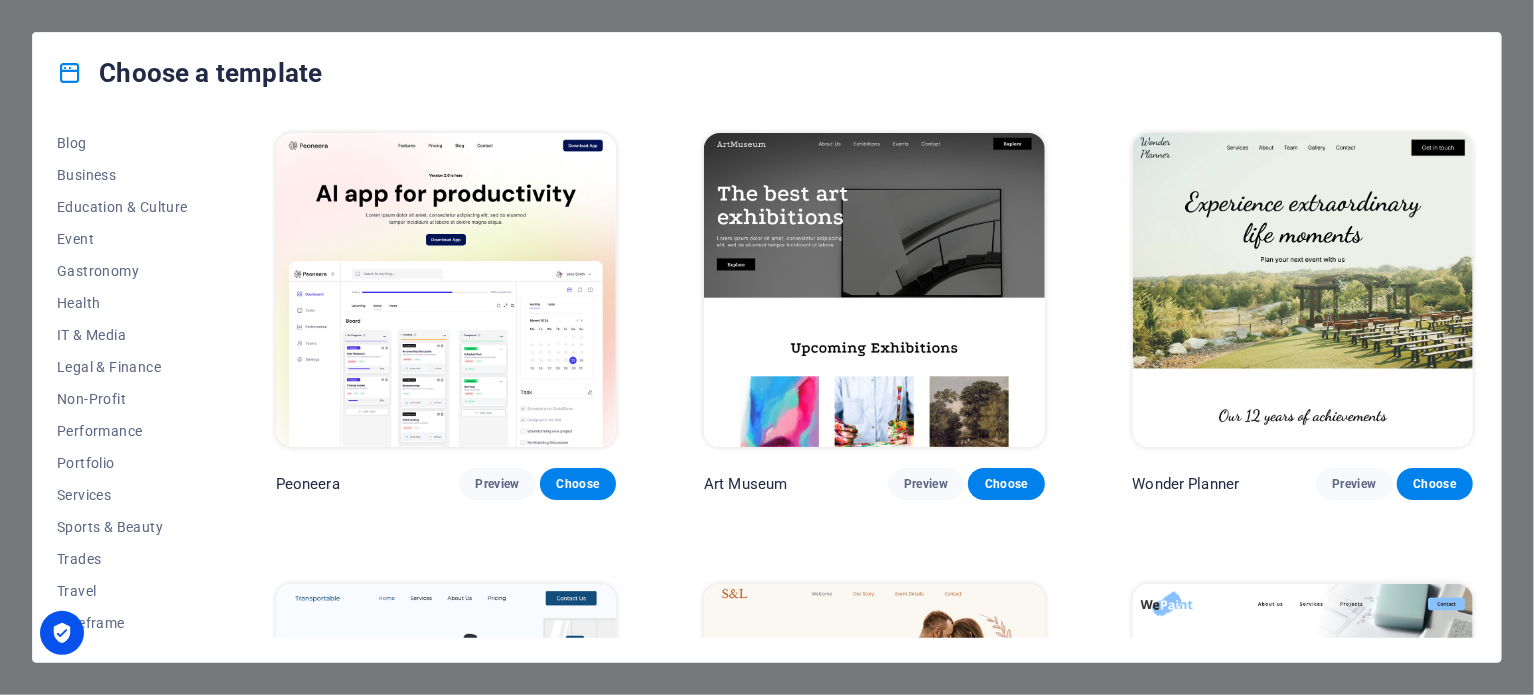 click at bounding box center (62, 633) 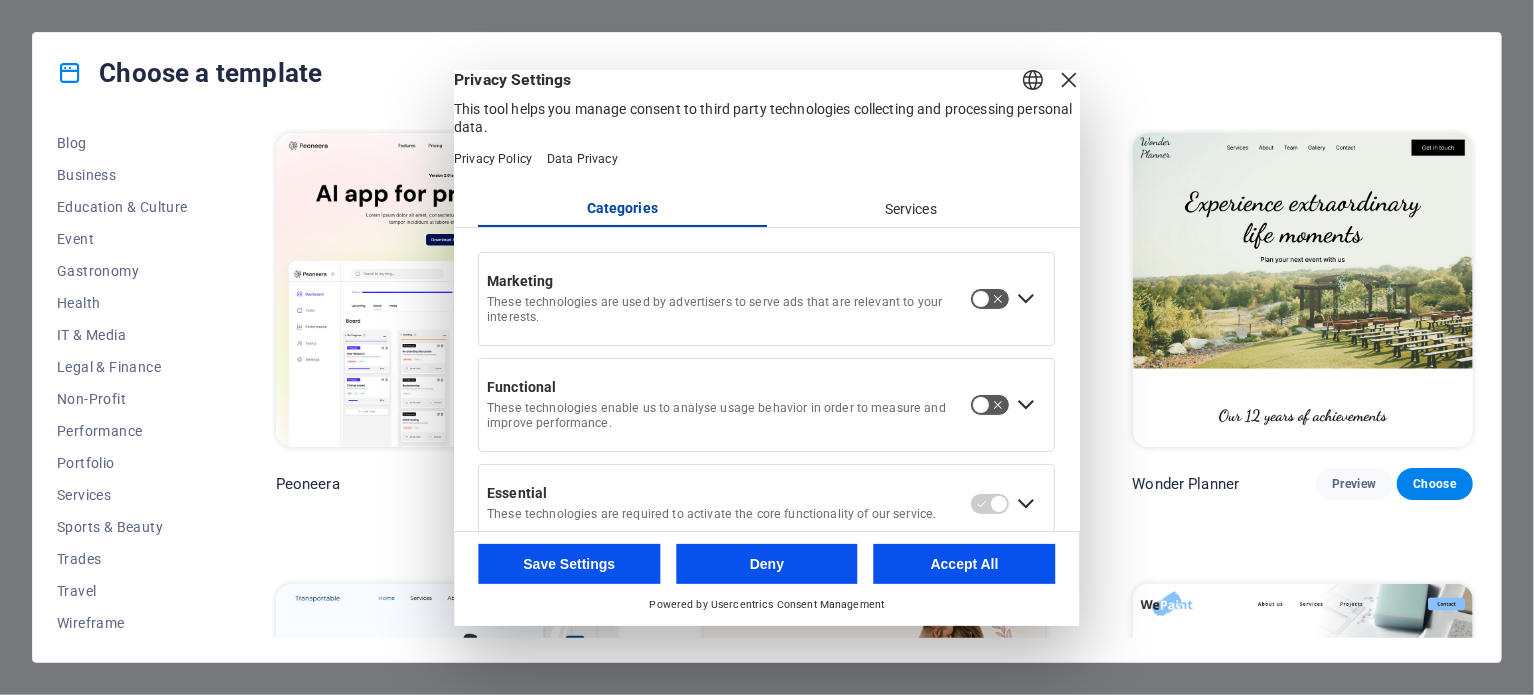 click at bounding box center (1070, 80) 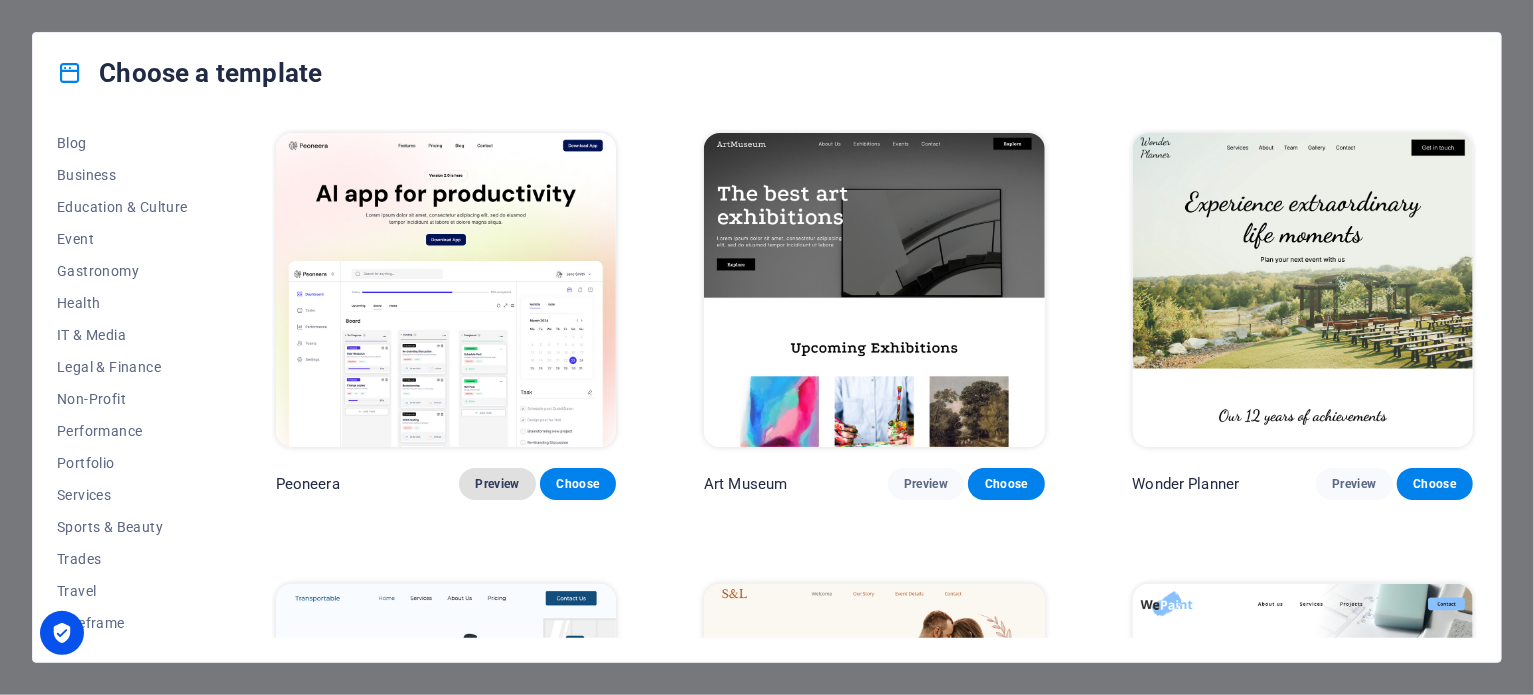 click on "Preview" at bounding box center (497, 484) 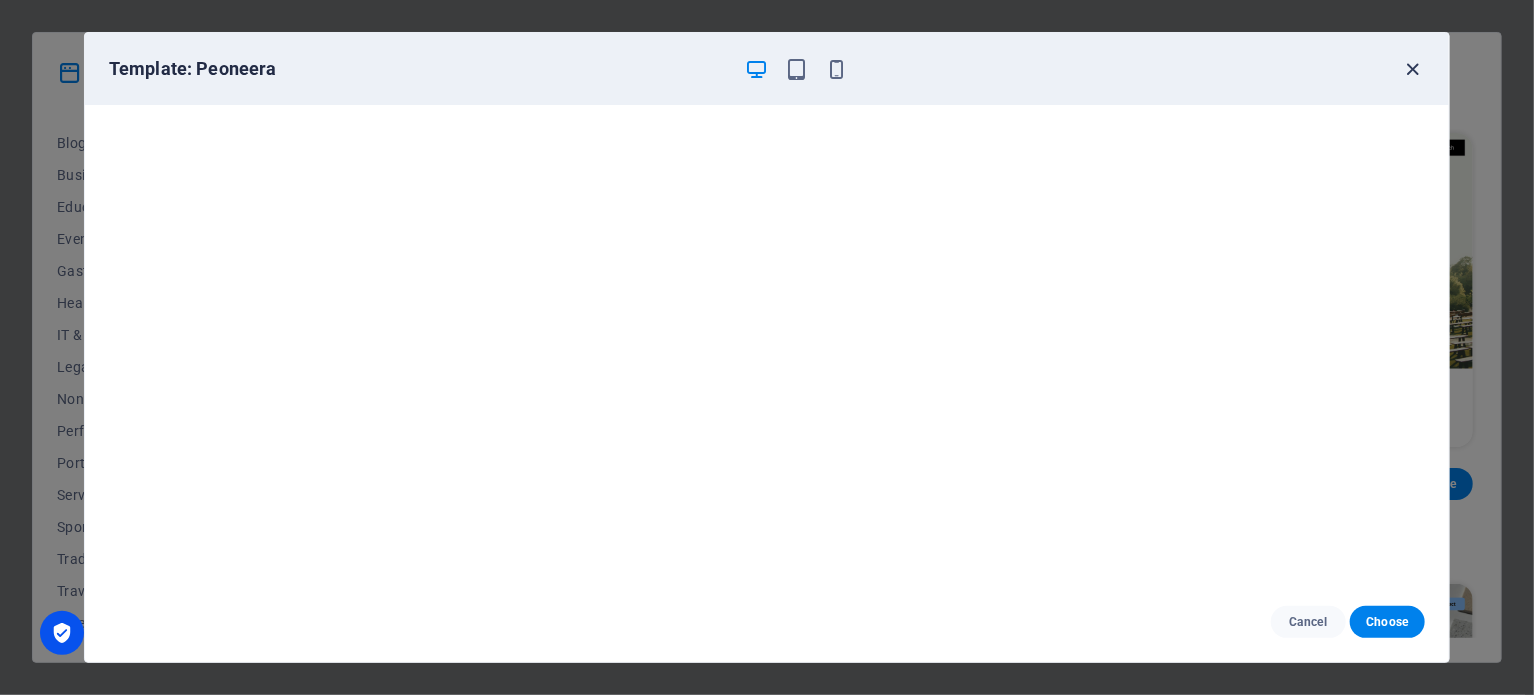 click at bounding box center [1413, 69] 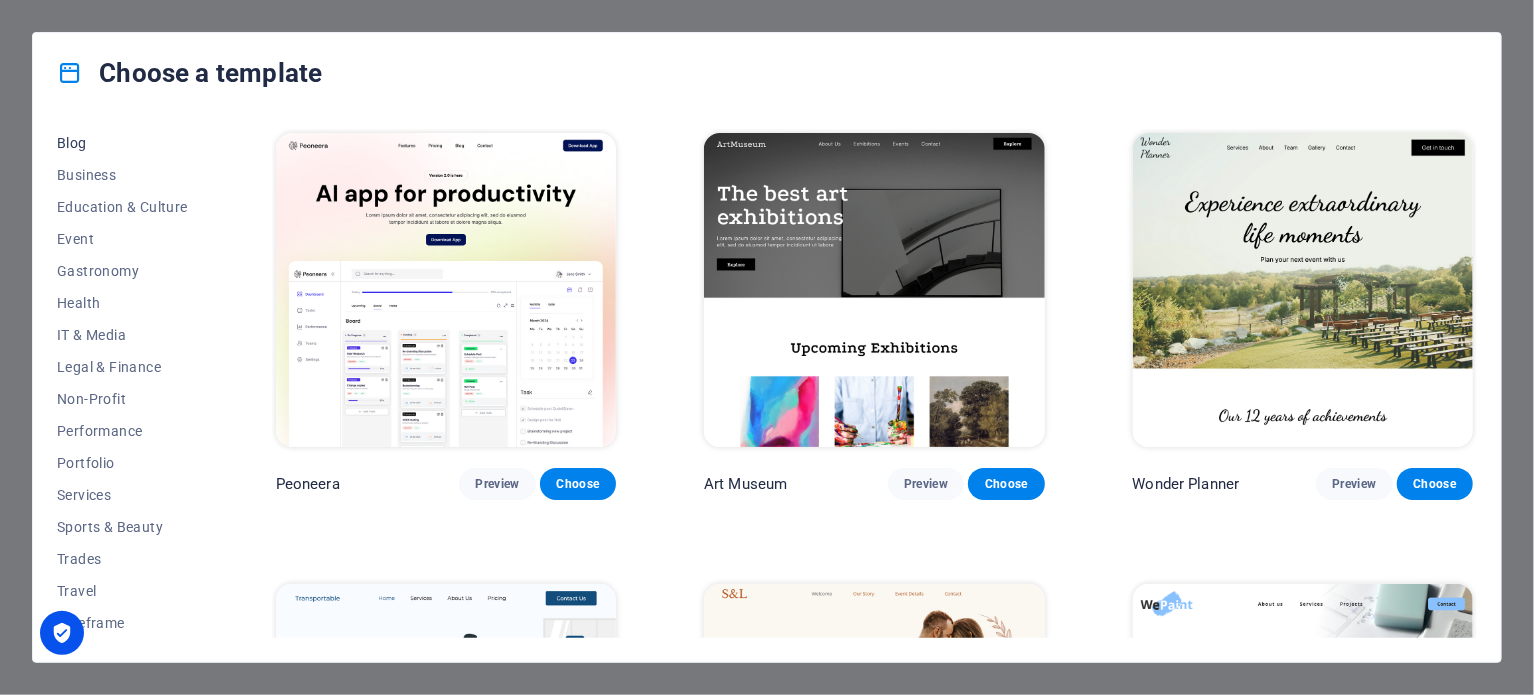 click on "Blog" at bounding box center [122, 143] 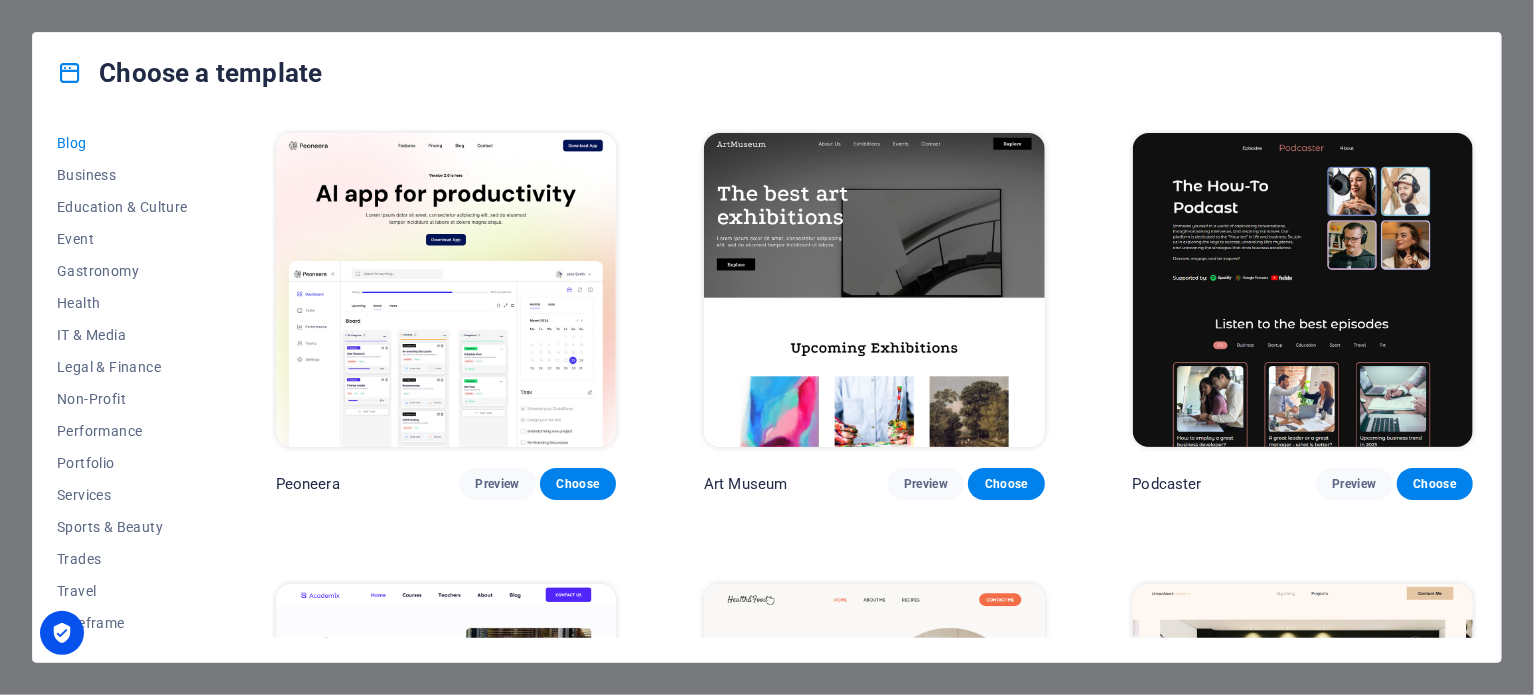 click on "Blog" at bounding box center (122, 143) 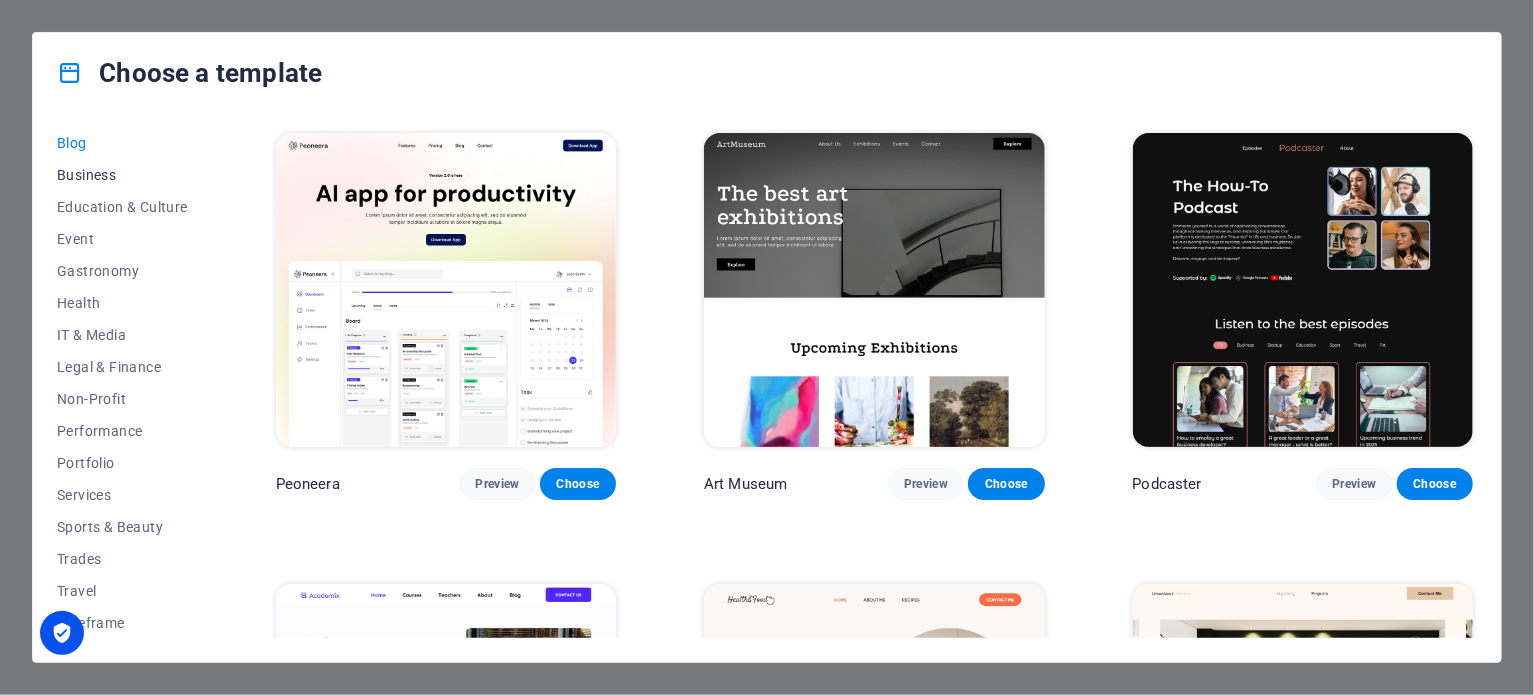 click on "Business" at bounding box center (122, 175) 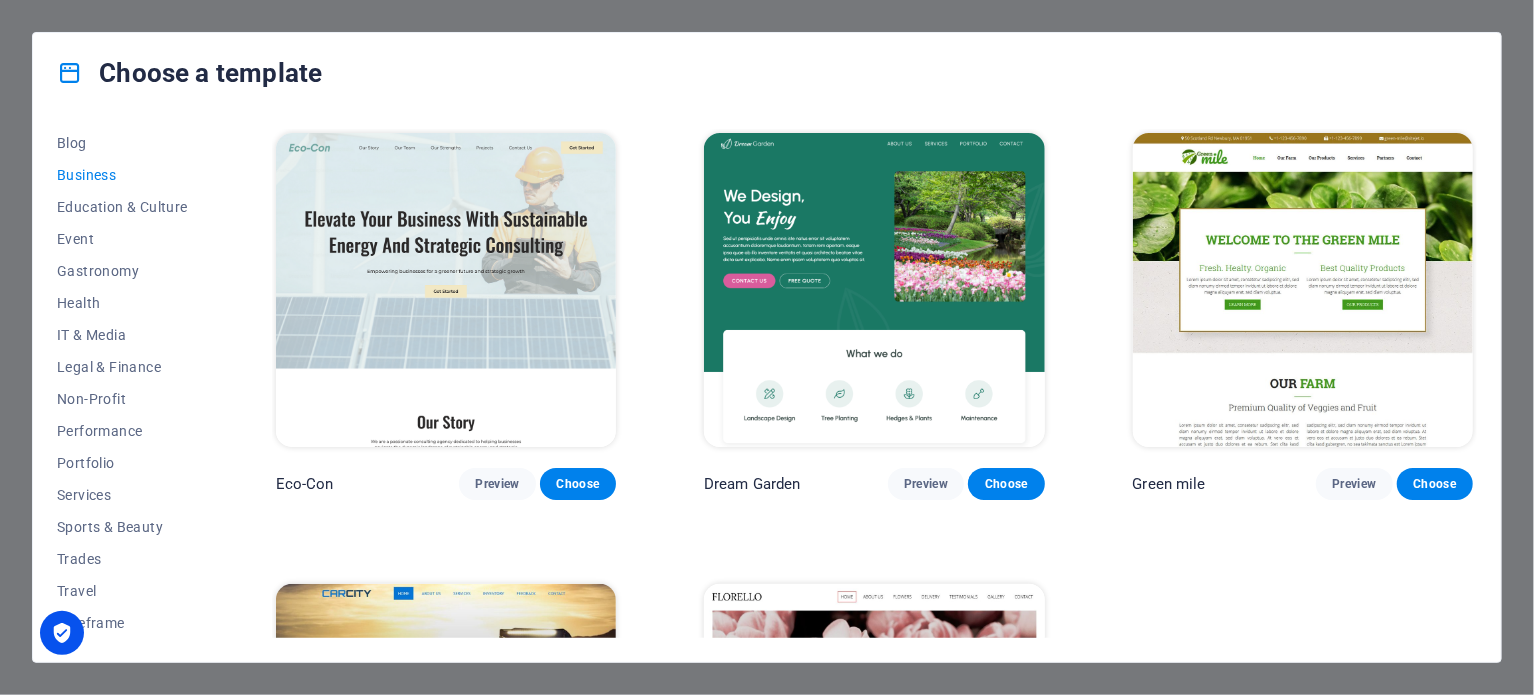 drag, startPoint x: 60, startPoint y: 631, endPoint x: 127, endPoint y: 680, distance: 83.00603 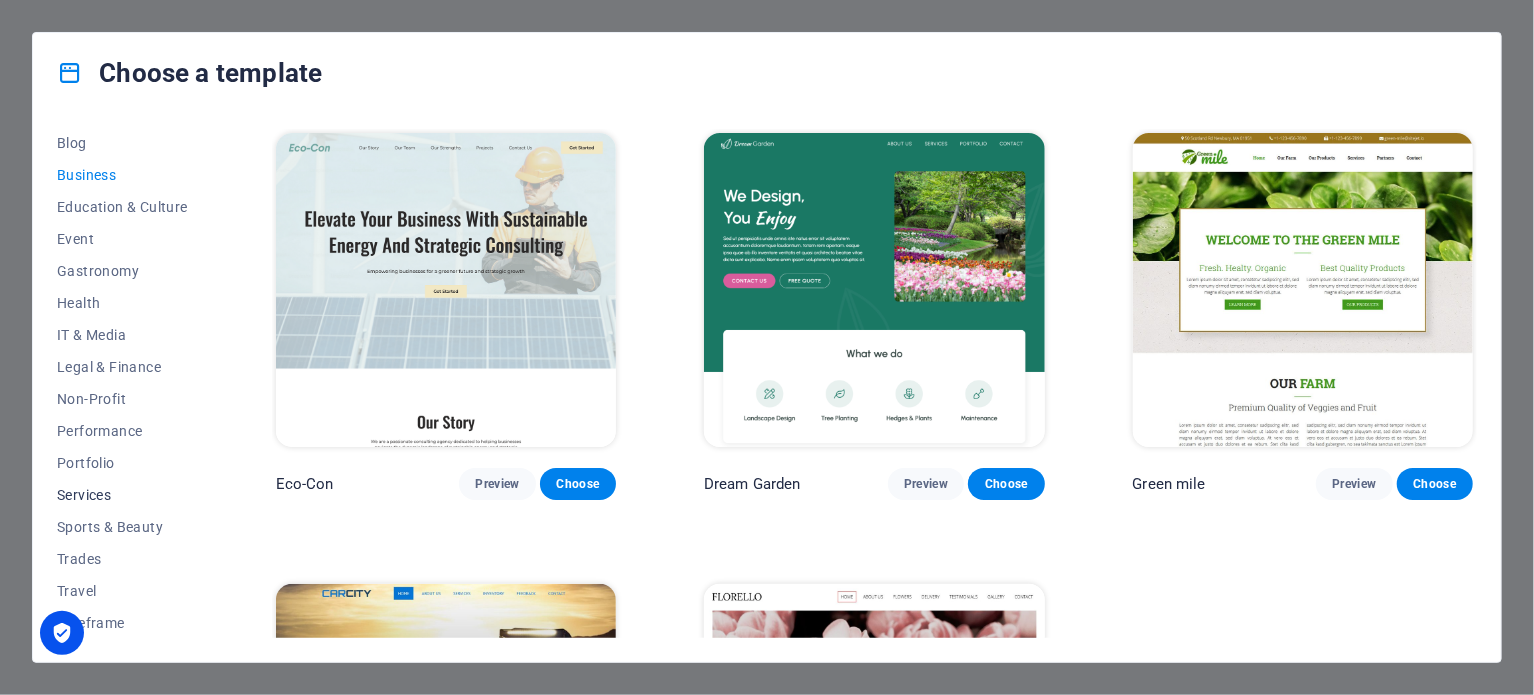 click on "Services" at bounding box center [122, 495] 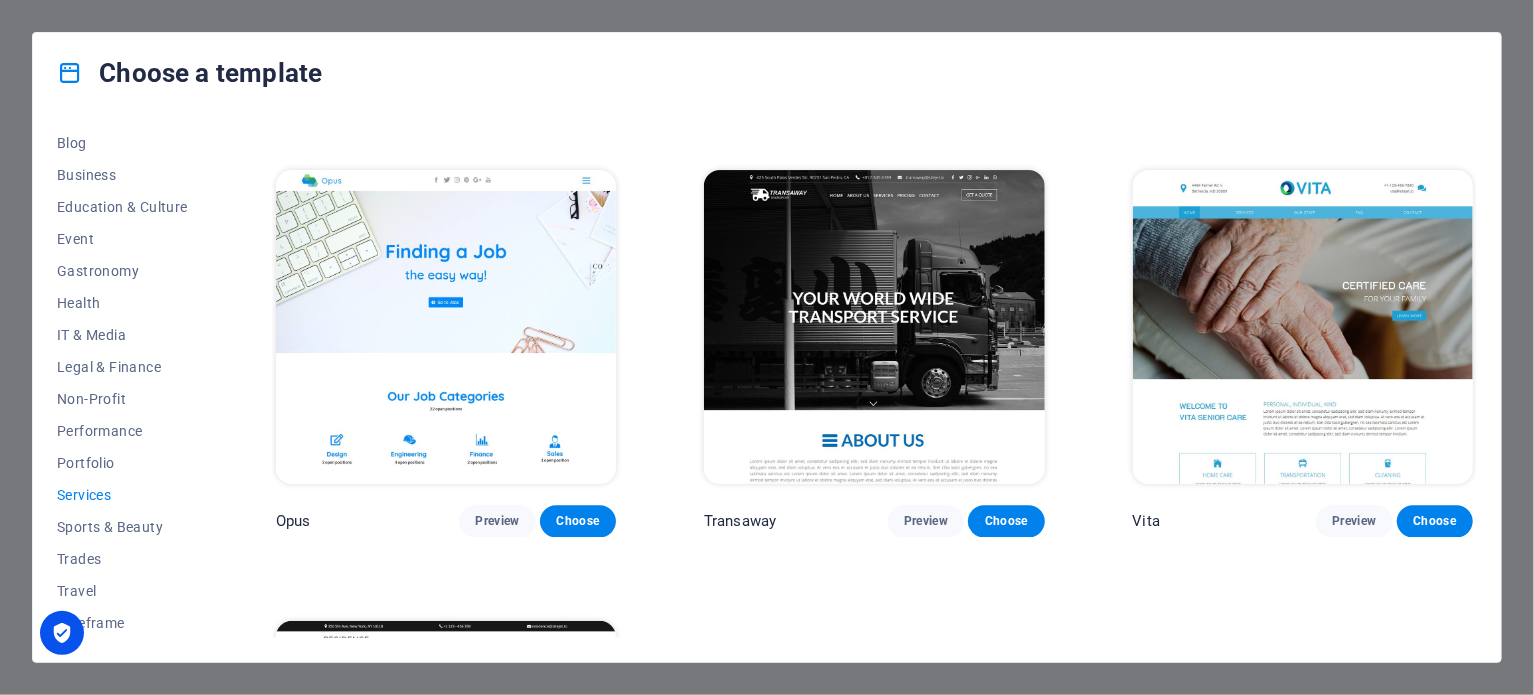 scroll, scrollTop: 2218, scrollLeft: 0, axis: vertical 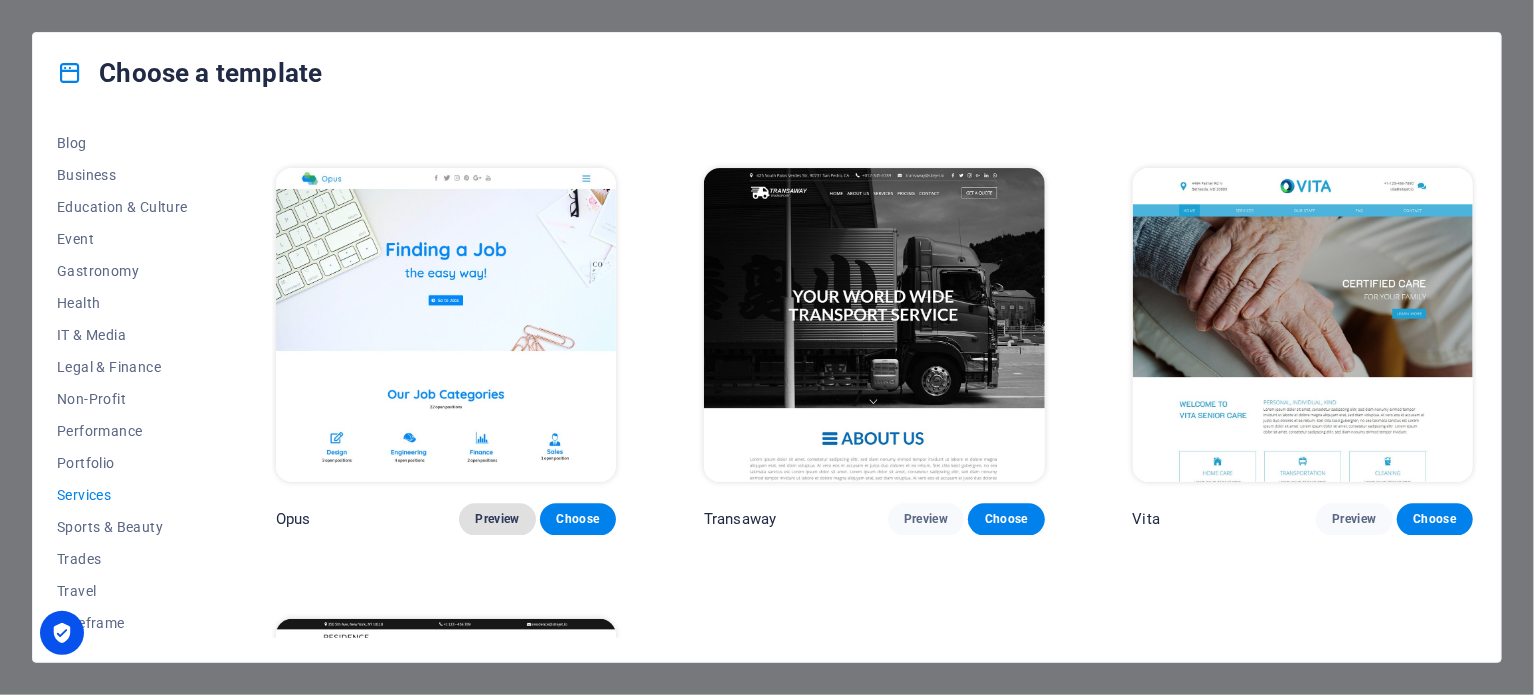 click on "Preview" at bounding box center (497, 519) 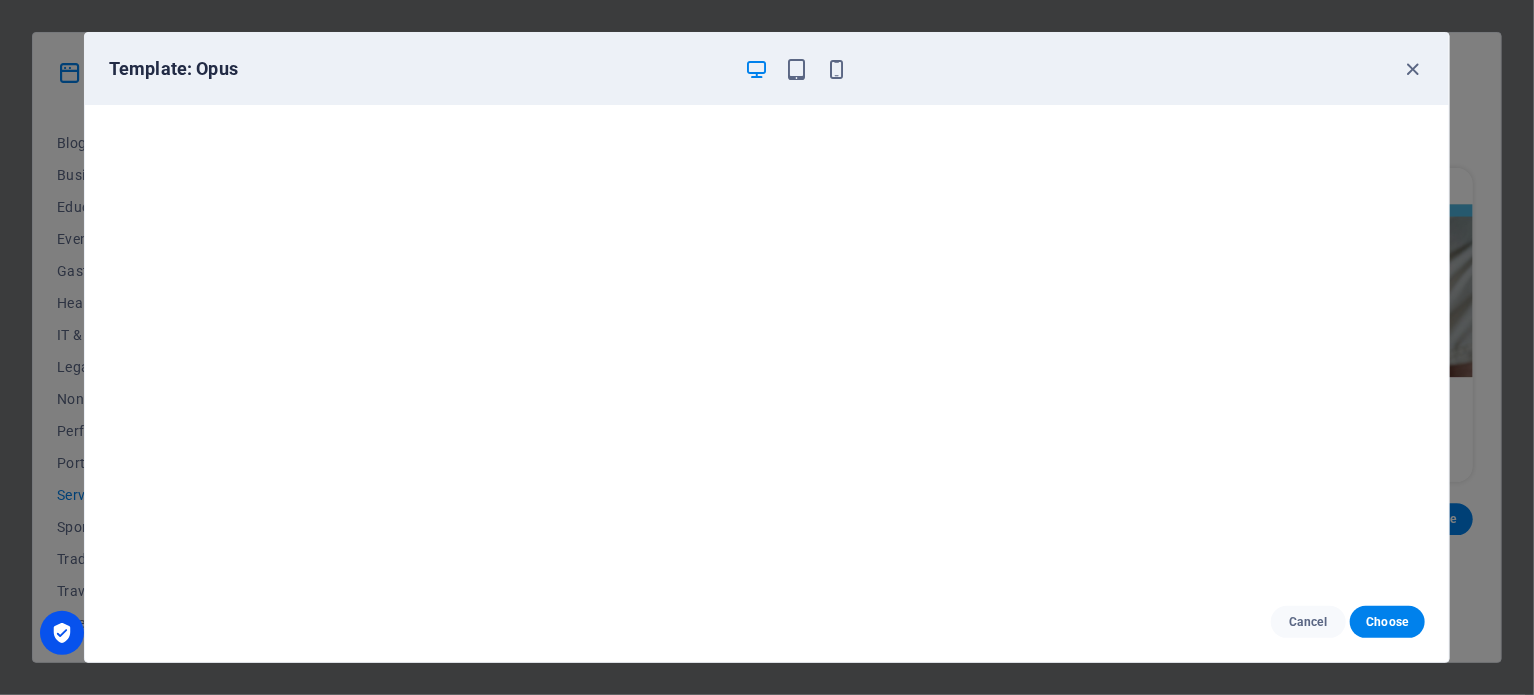 scroll, scrollTop: 5, scrollLeft: 0, axis: vertical 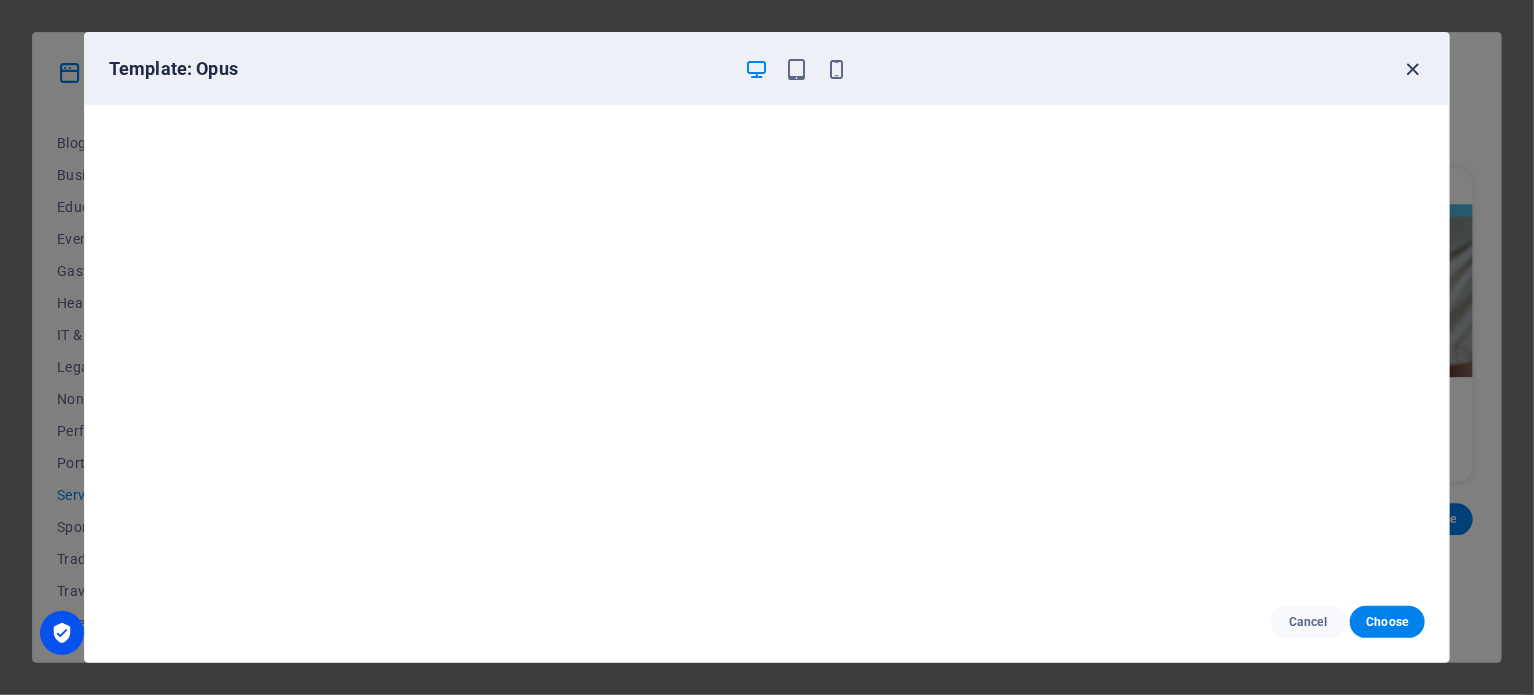 click at bounding box center (1413, 69) 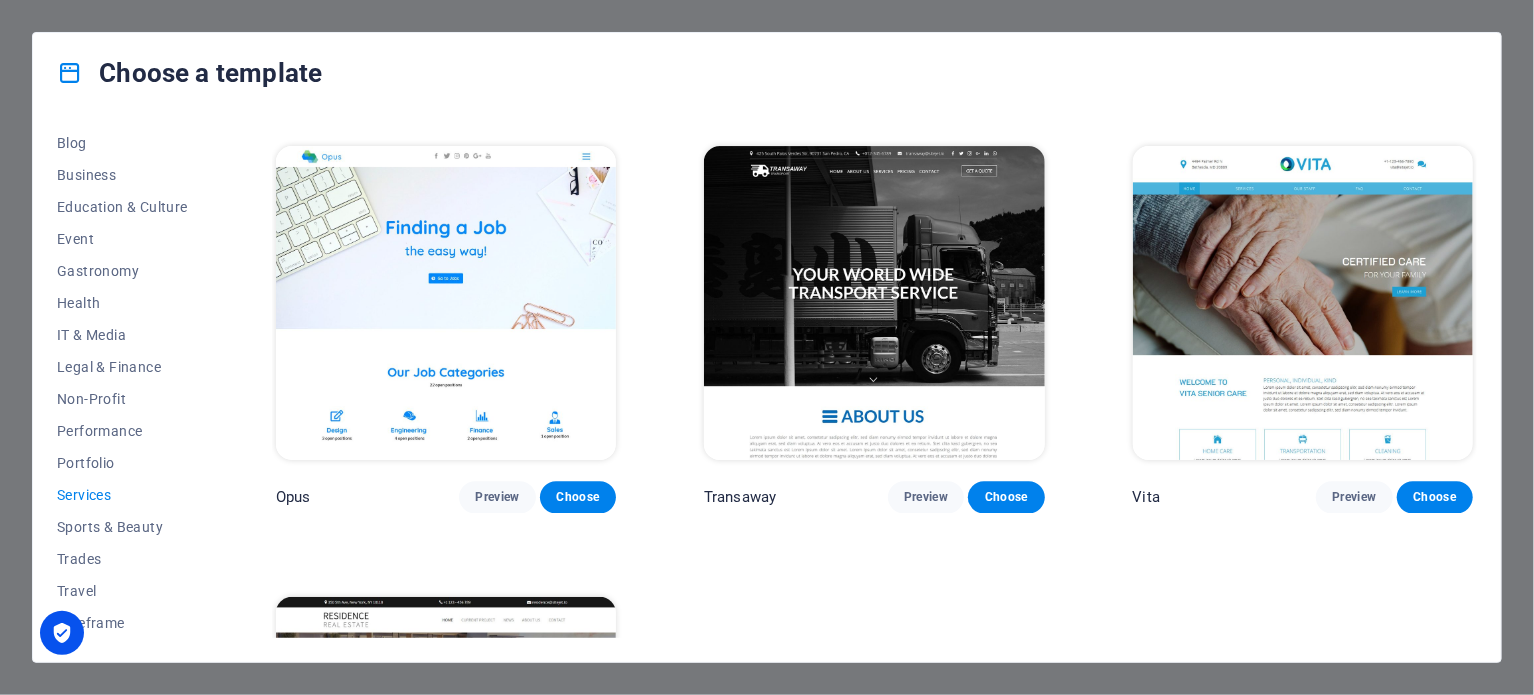 scroll, scrollTop: 2242, scrollLeft: 0, axis: vertical 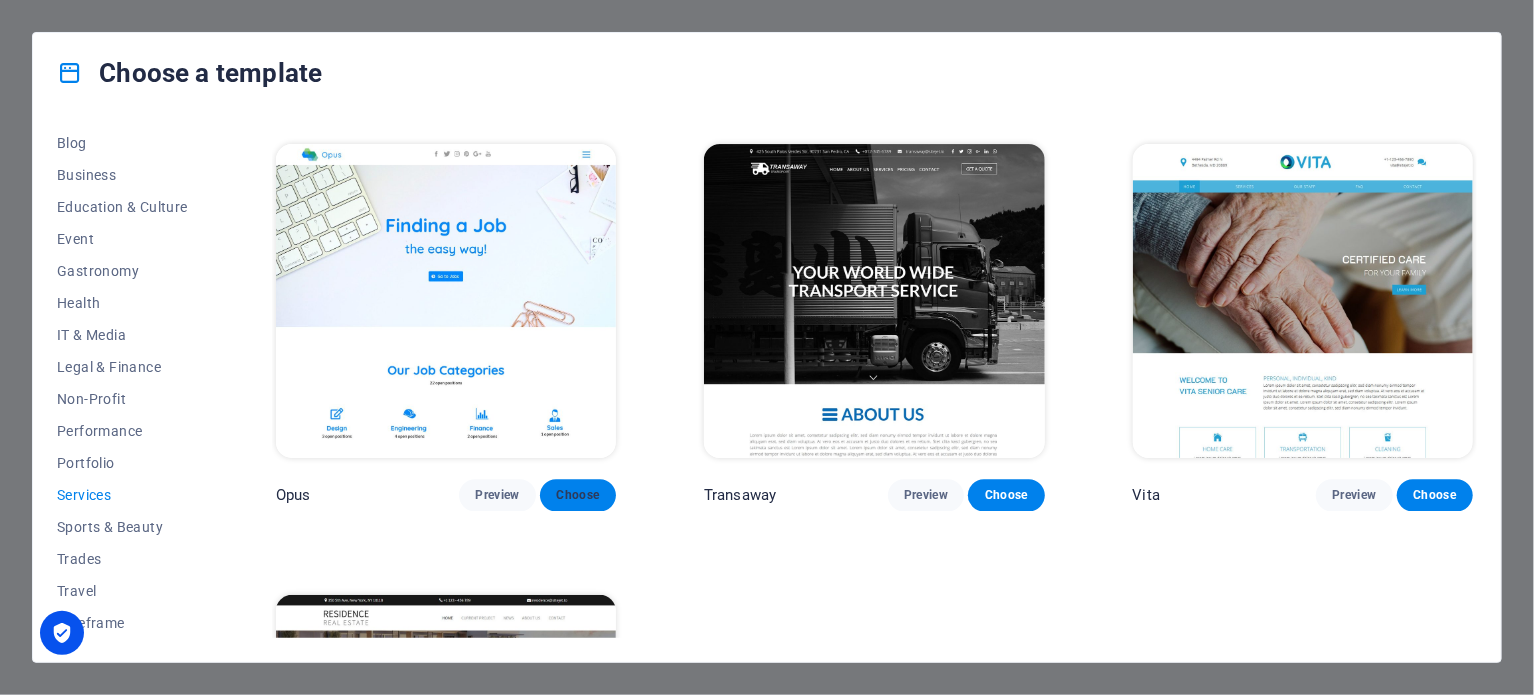 click on "Choose" at bounding box center [578, 495] 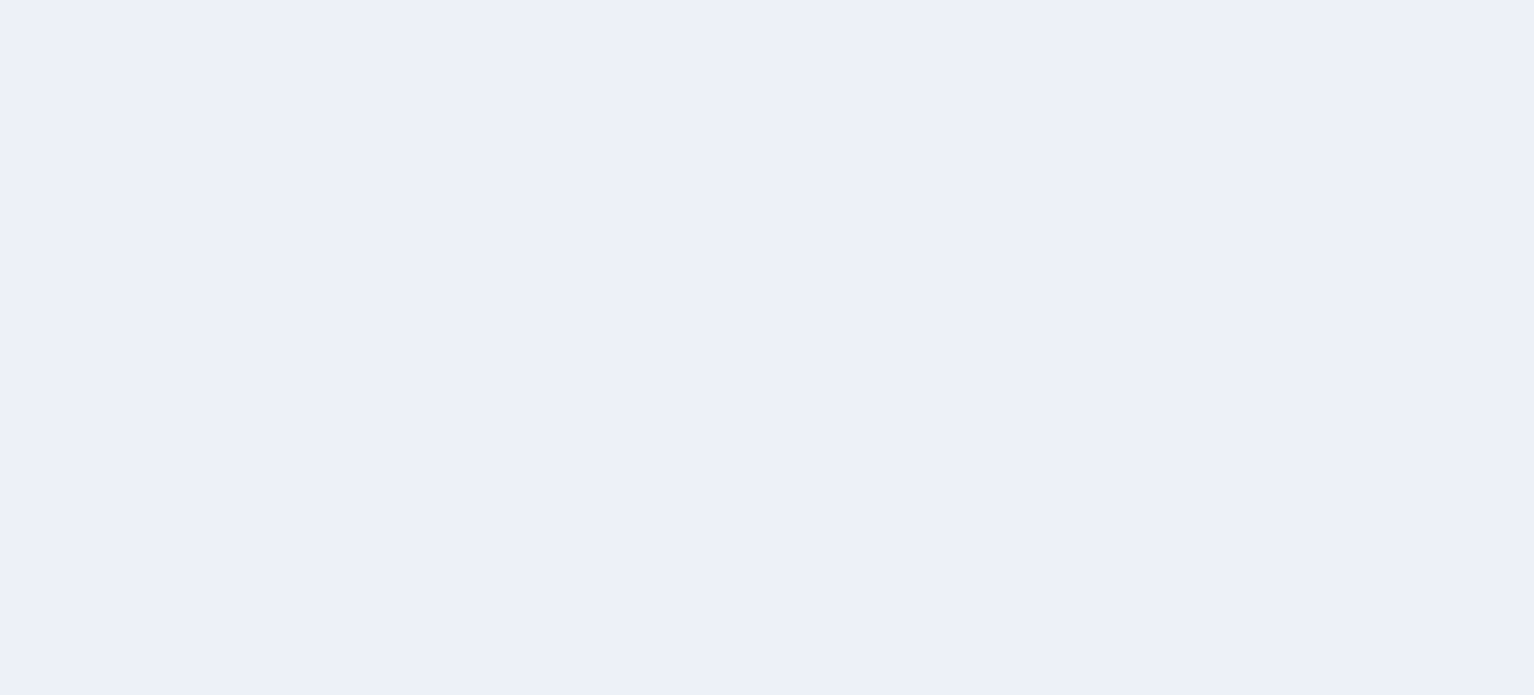 scroll, scrollTop: 0, scrollLeft: 0, axis: both 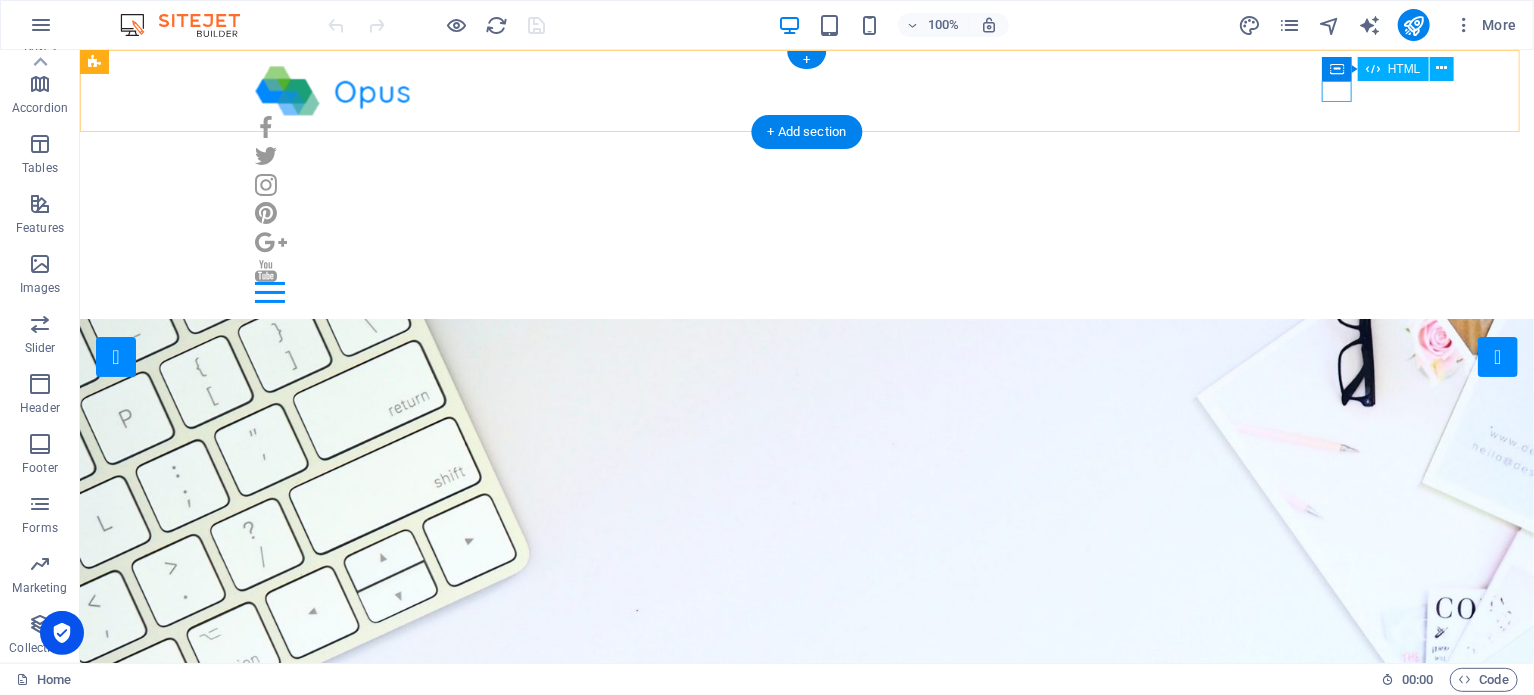click at bounding box center (806, 291) 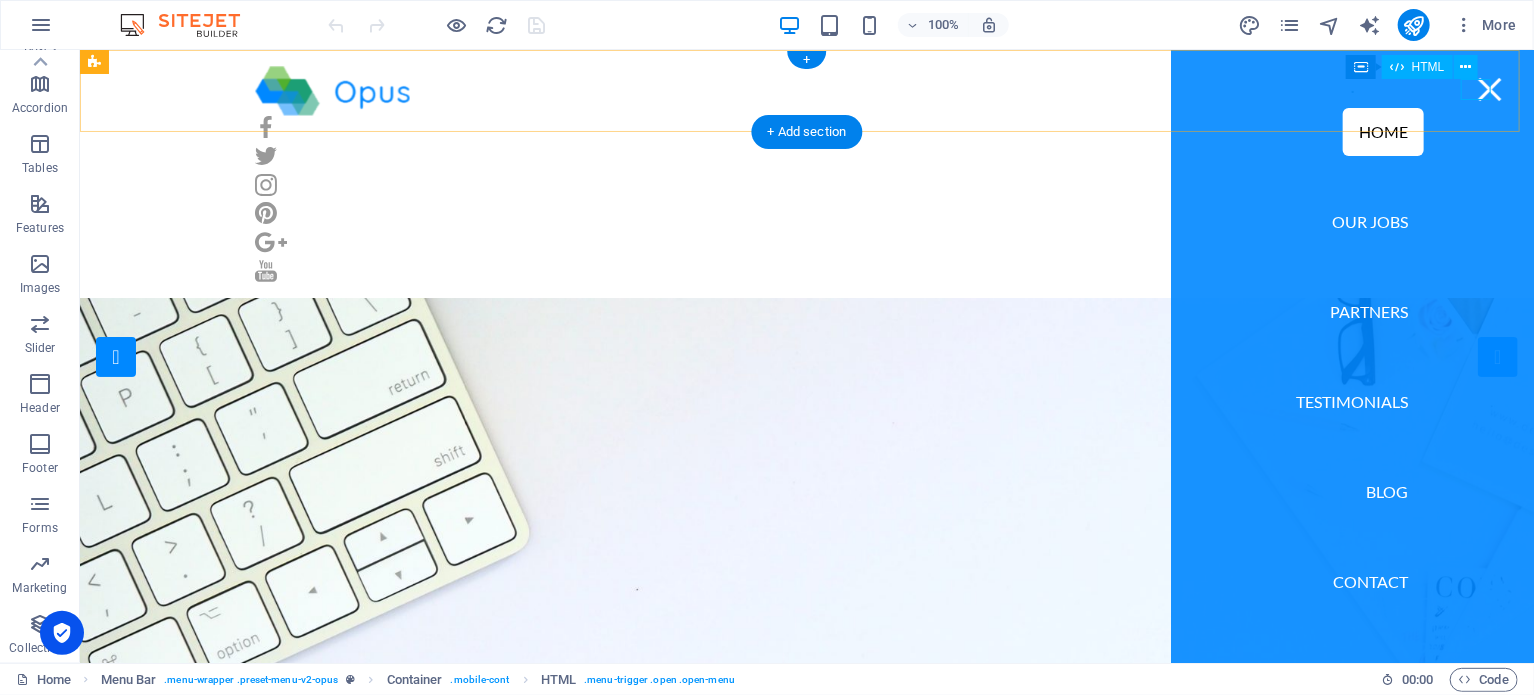 click at bounding box center (1489, 88) 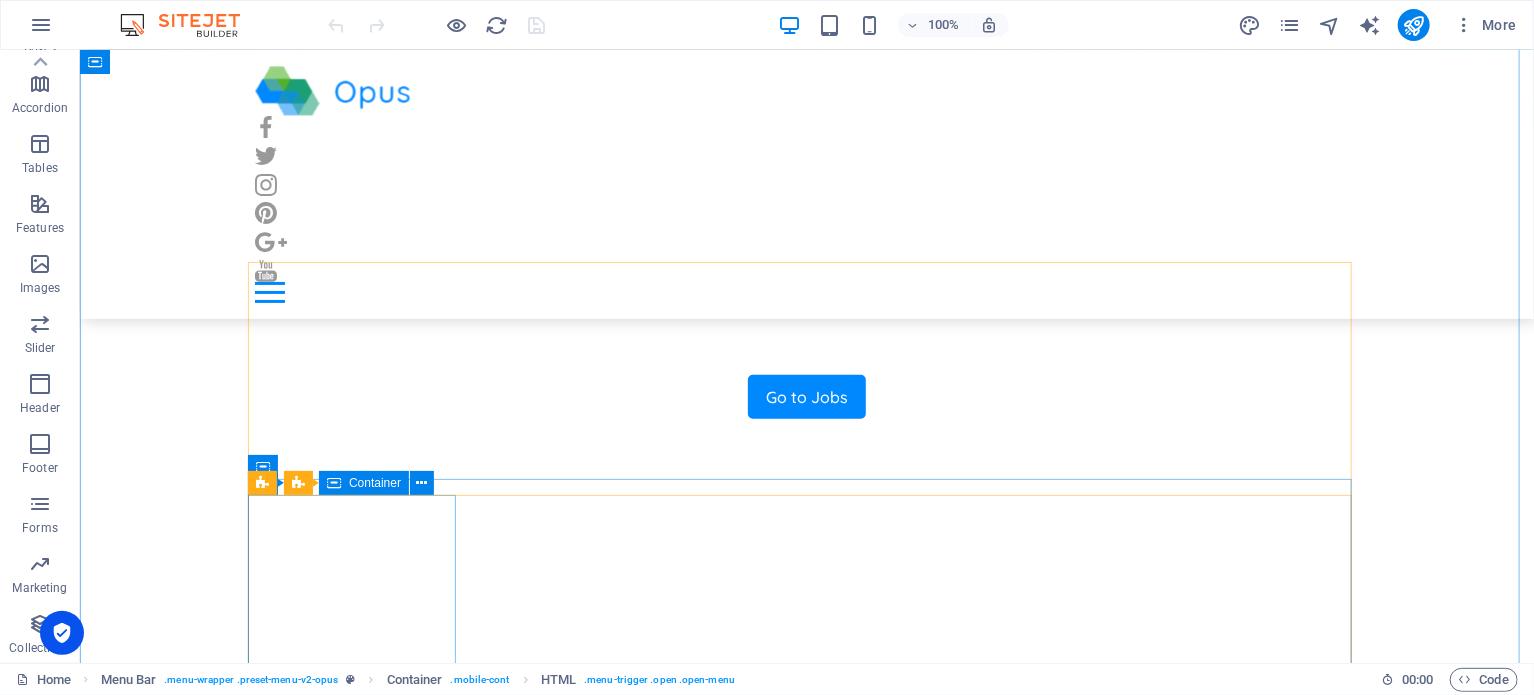 scroll, scrollTop: 708, scrollLeft: 0, axis: vertical 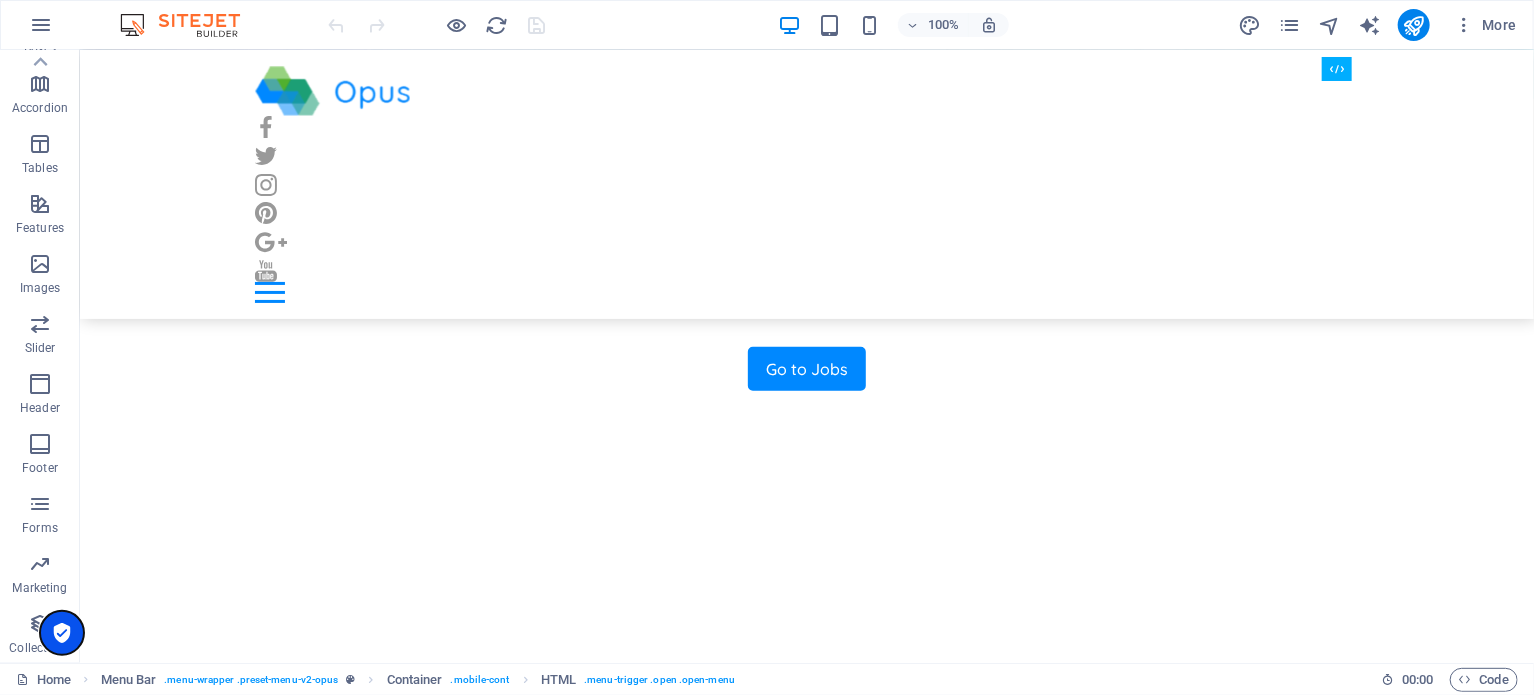 click at bounding box center [62, 633] 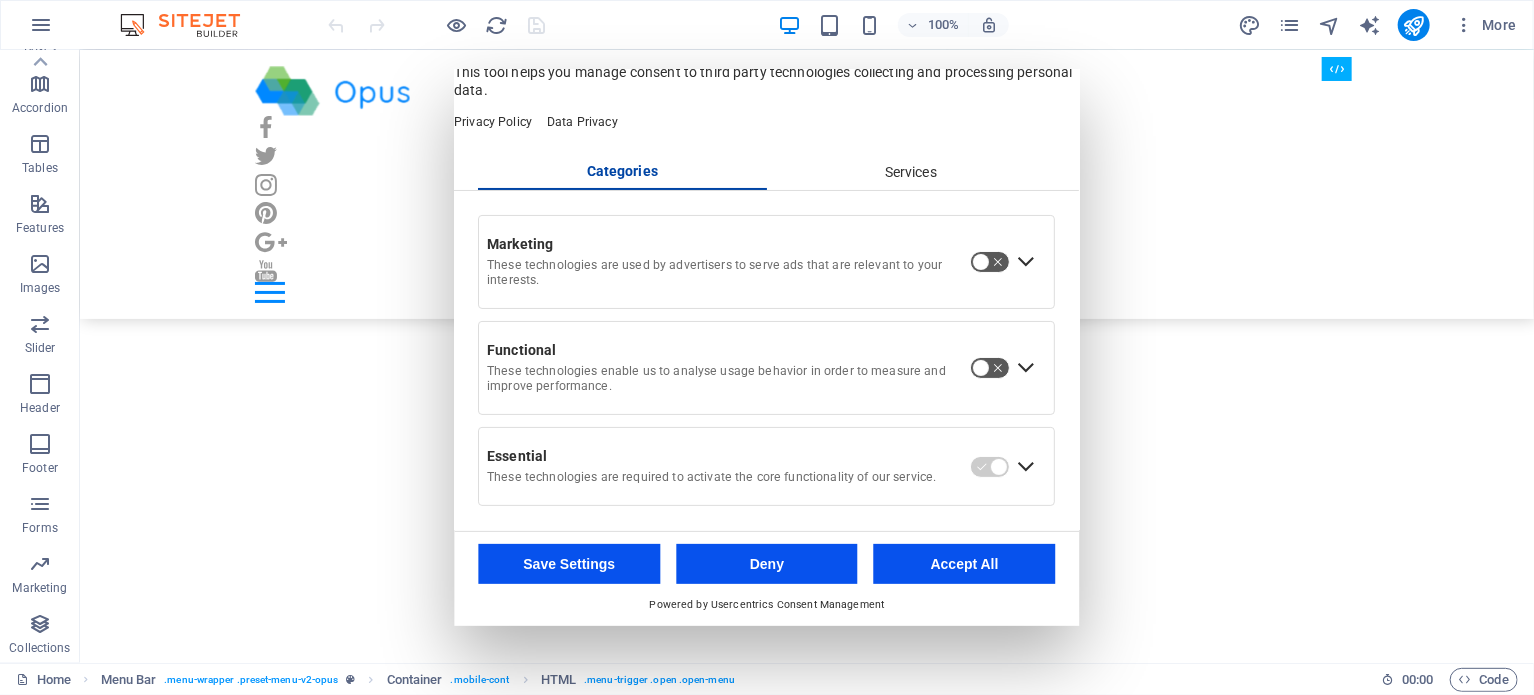 scroll, scrollTop: 0, scrollLeft: 0, axis: both 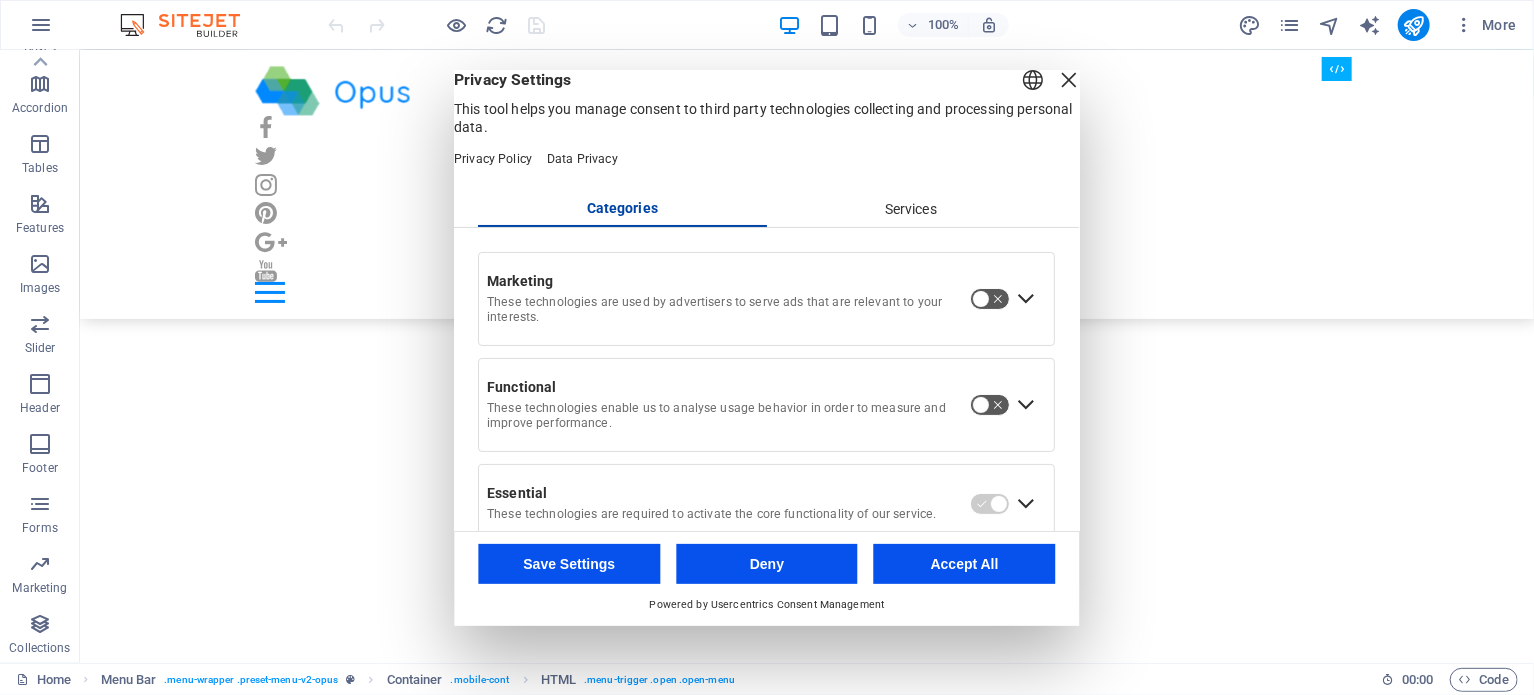 click at bounding box center (1070, 80) 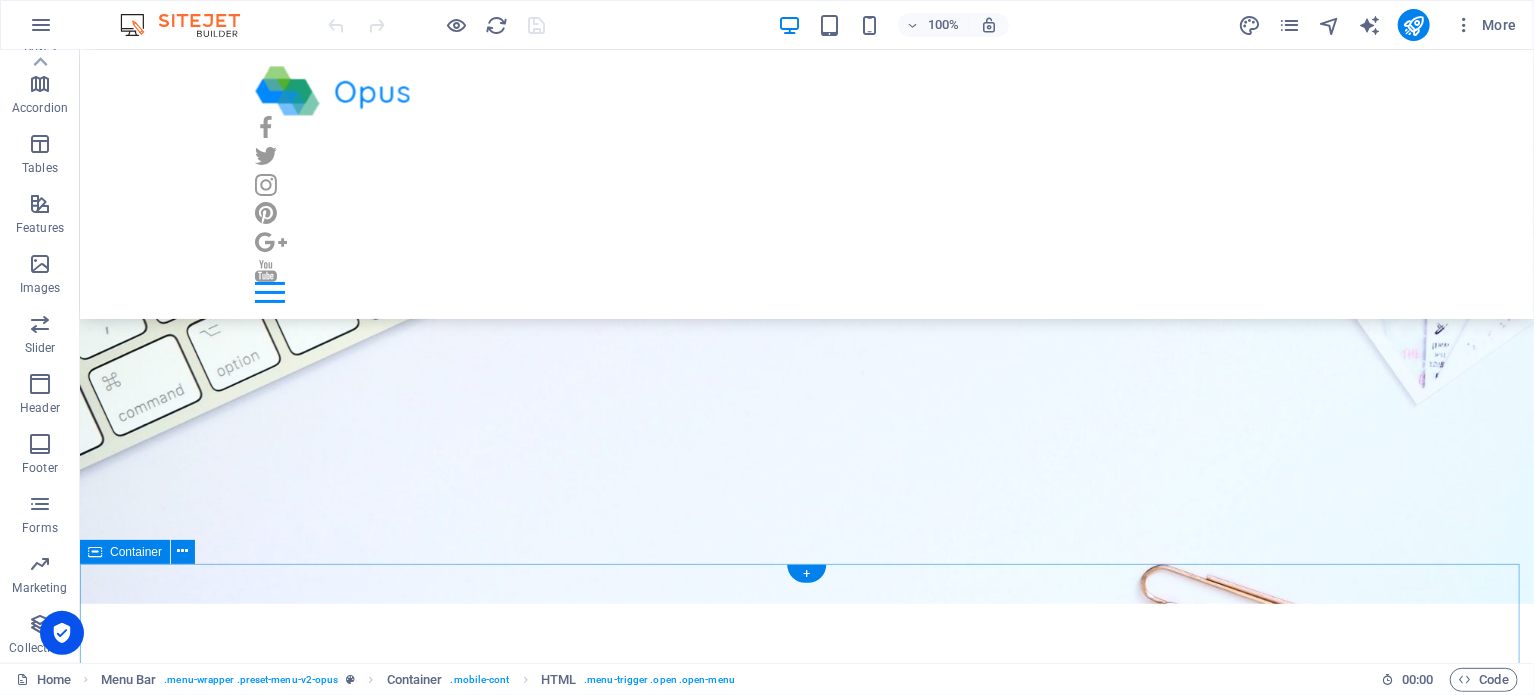 scroll, scrollTop: 99, scrollLeft: 0, axis: vertical 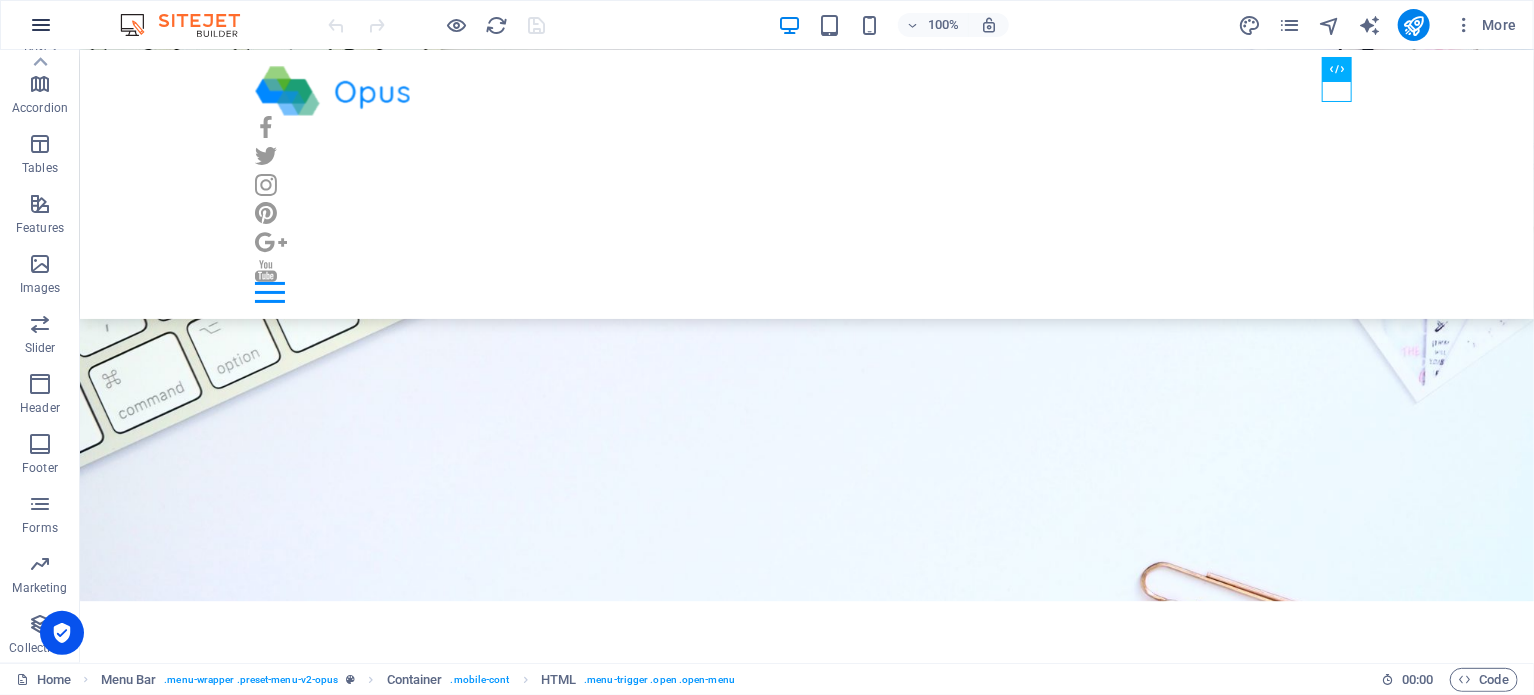 click at bounding box center (41, 25) 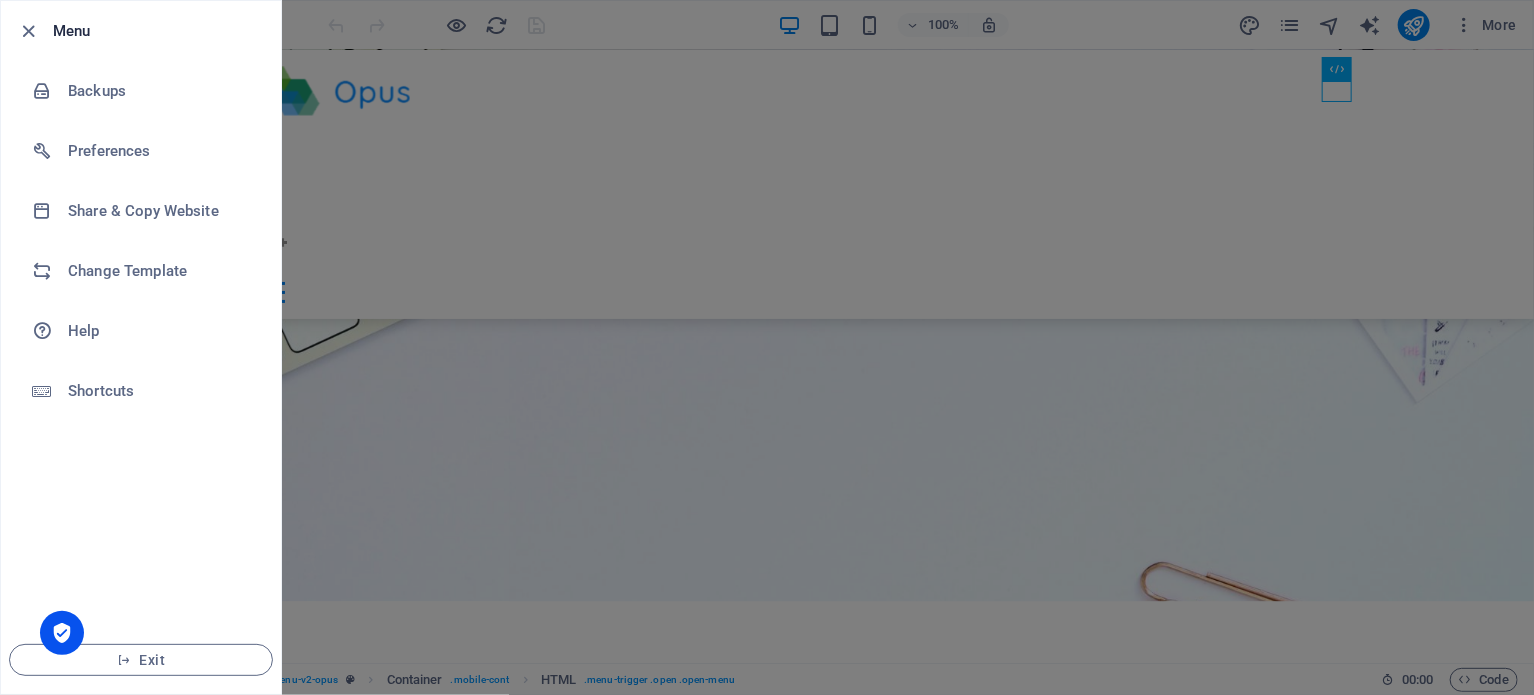 click at bounding box center [767, 347] 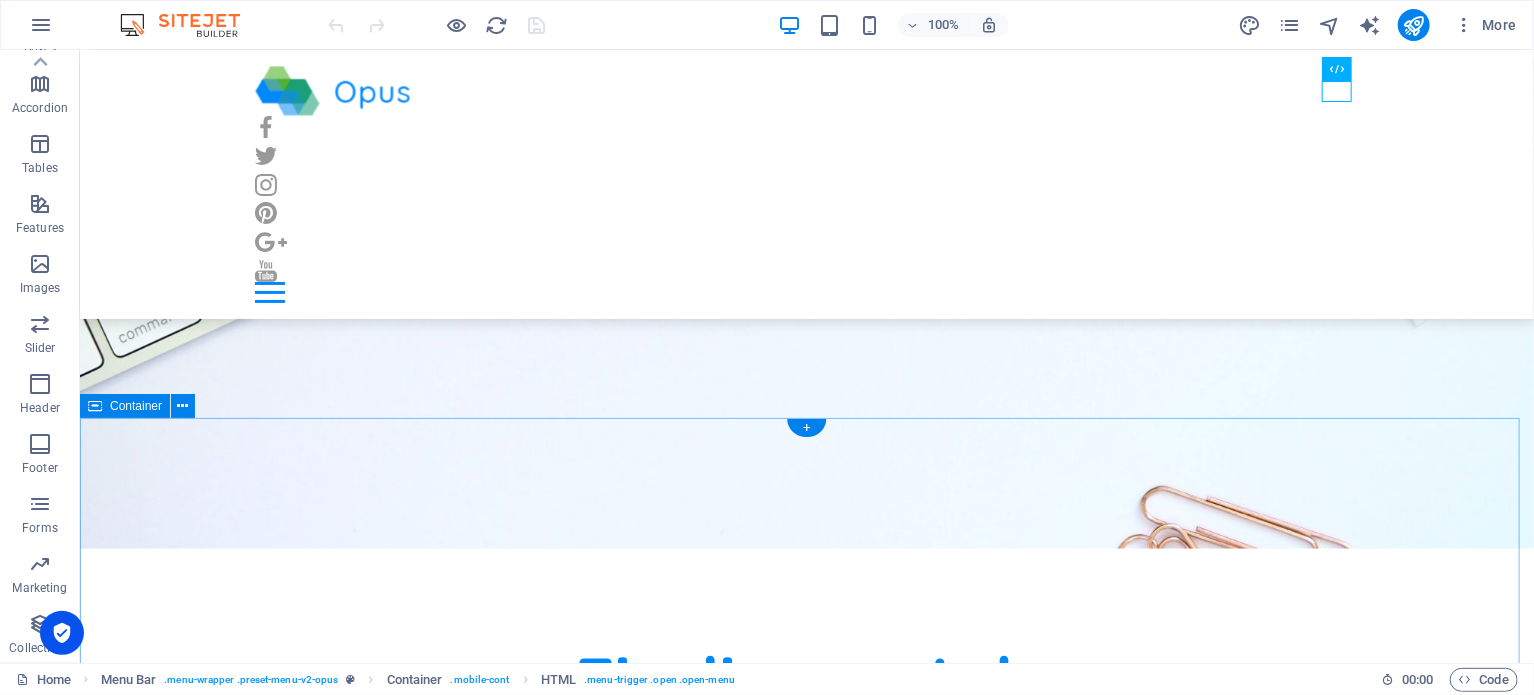 scroll, scrollTop: 0, scrollLeft: 0, axis: both 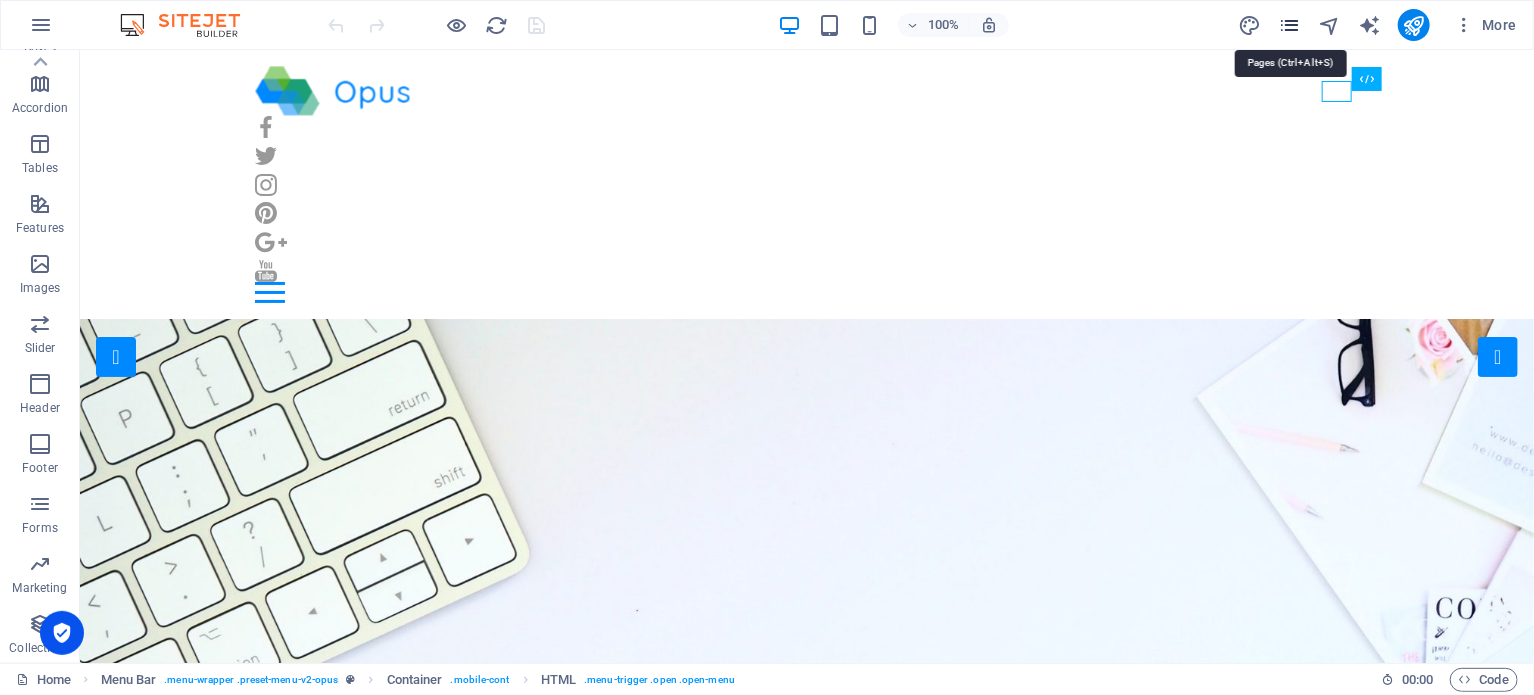 click at bounding box center (1289, 25) 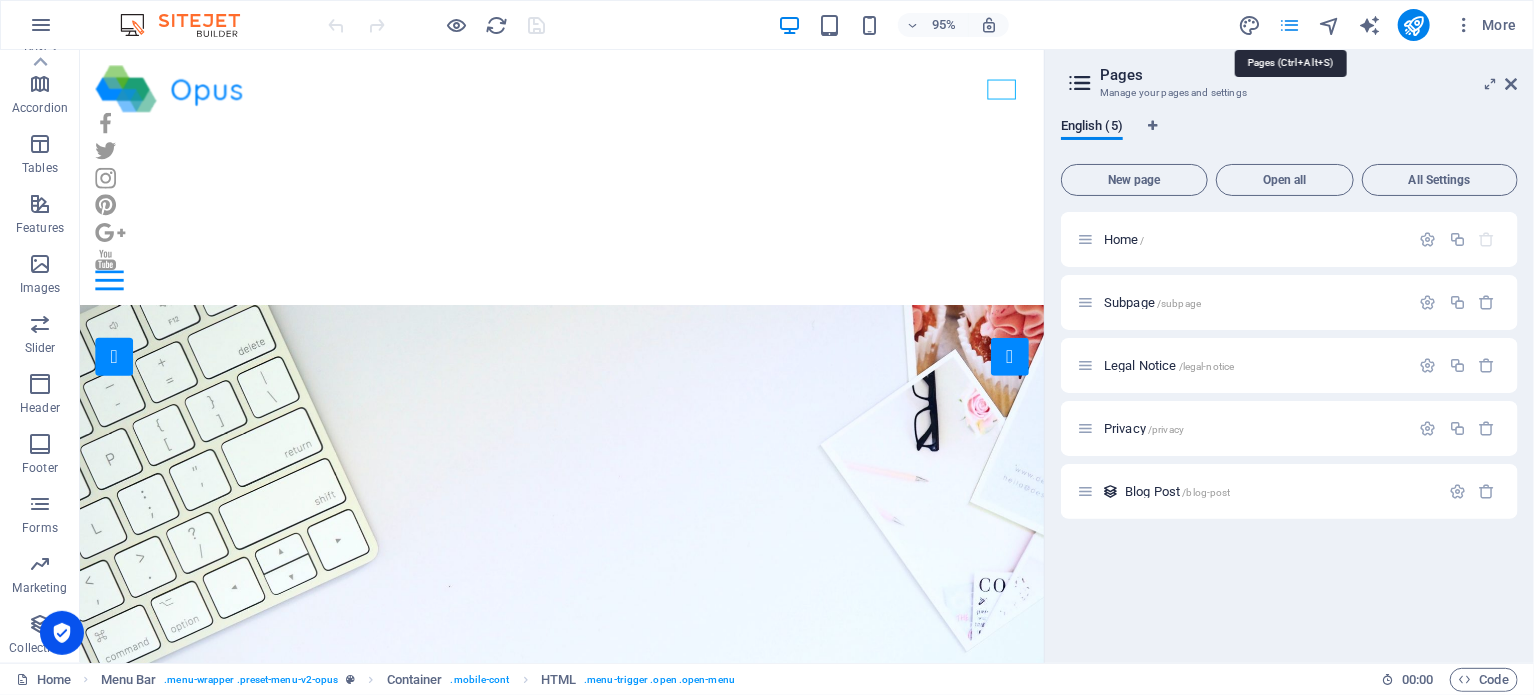 click at bounding box center [1289, 25] 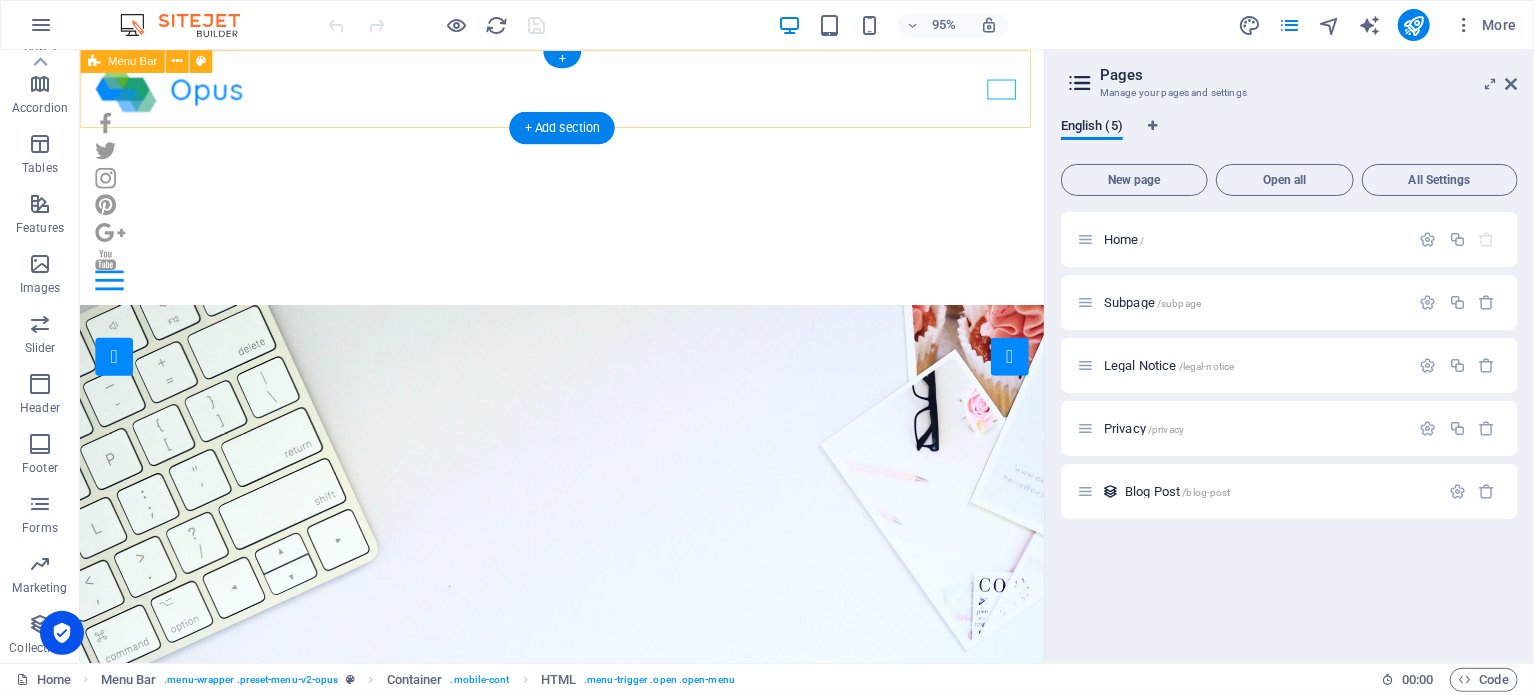 drag, startPoint x: 726, startPoint y: 76, endPoint x: 419, endPoint y: 83, distance: 307.0798 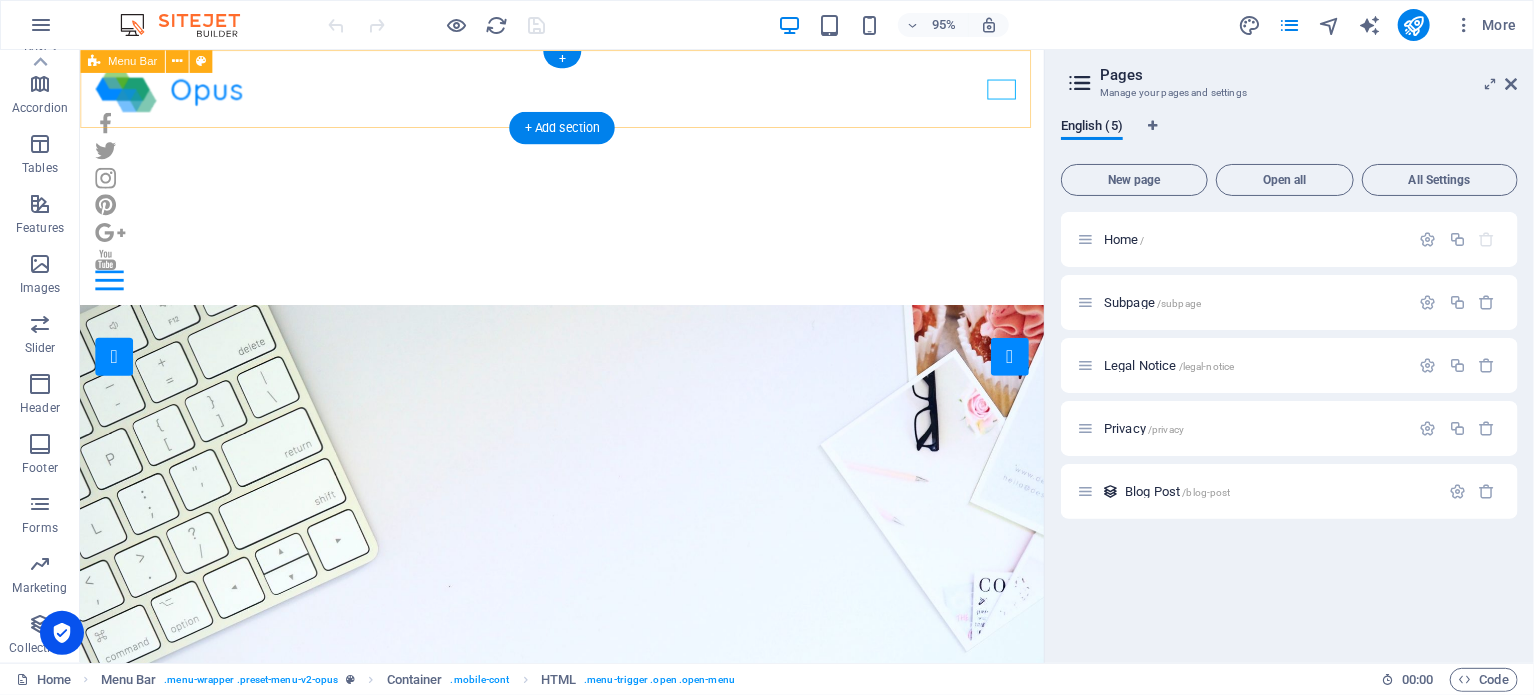 click on "Home Our Jobs Partners Testimonials Blog Contact" at bounding box center [587, 183] 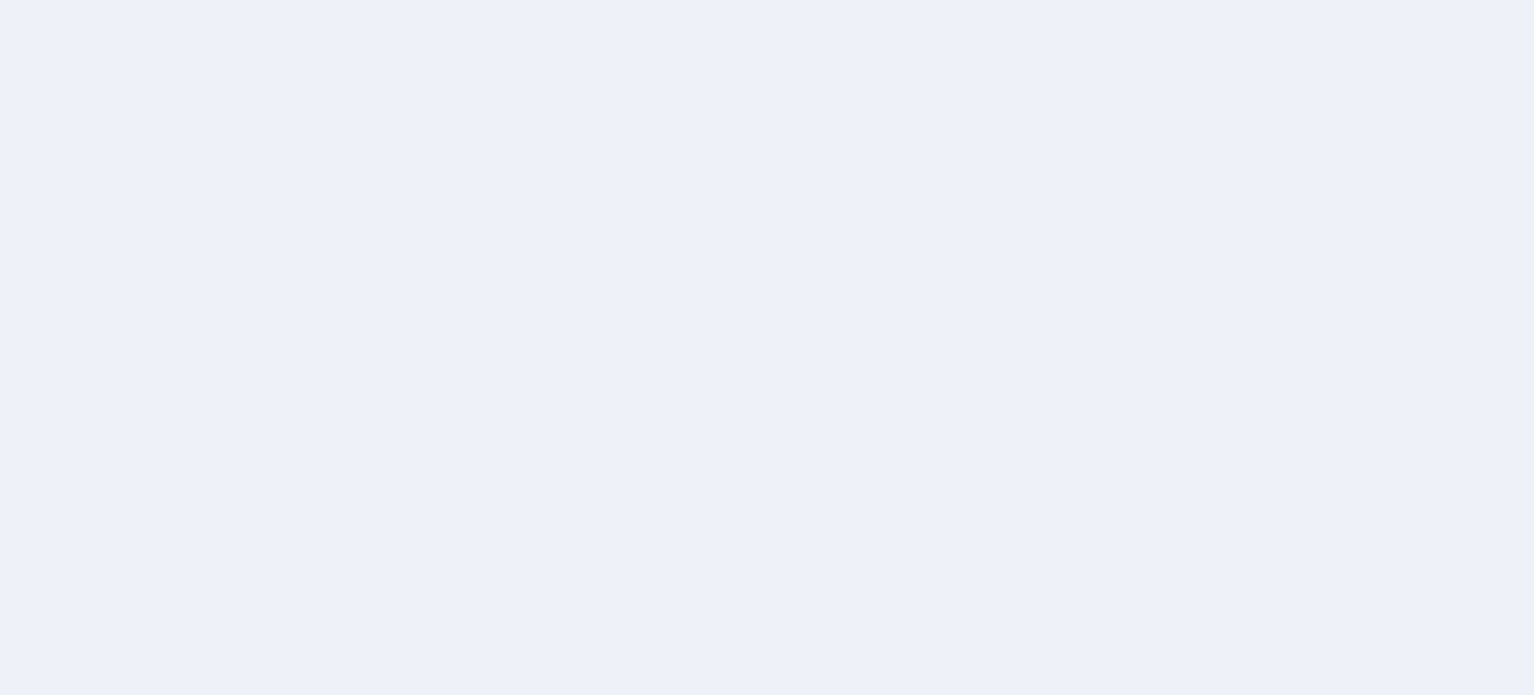 scroll, scrollTop: 0, scrollLeft: 0, axis: both 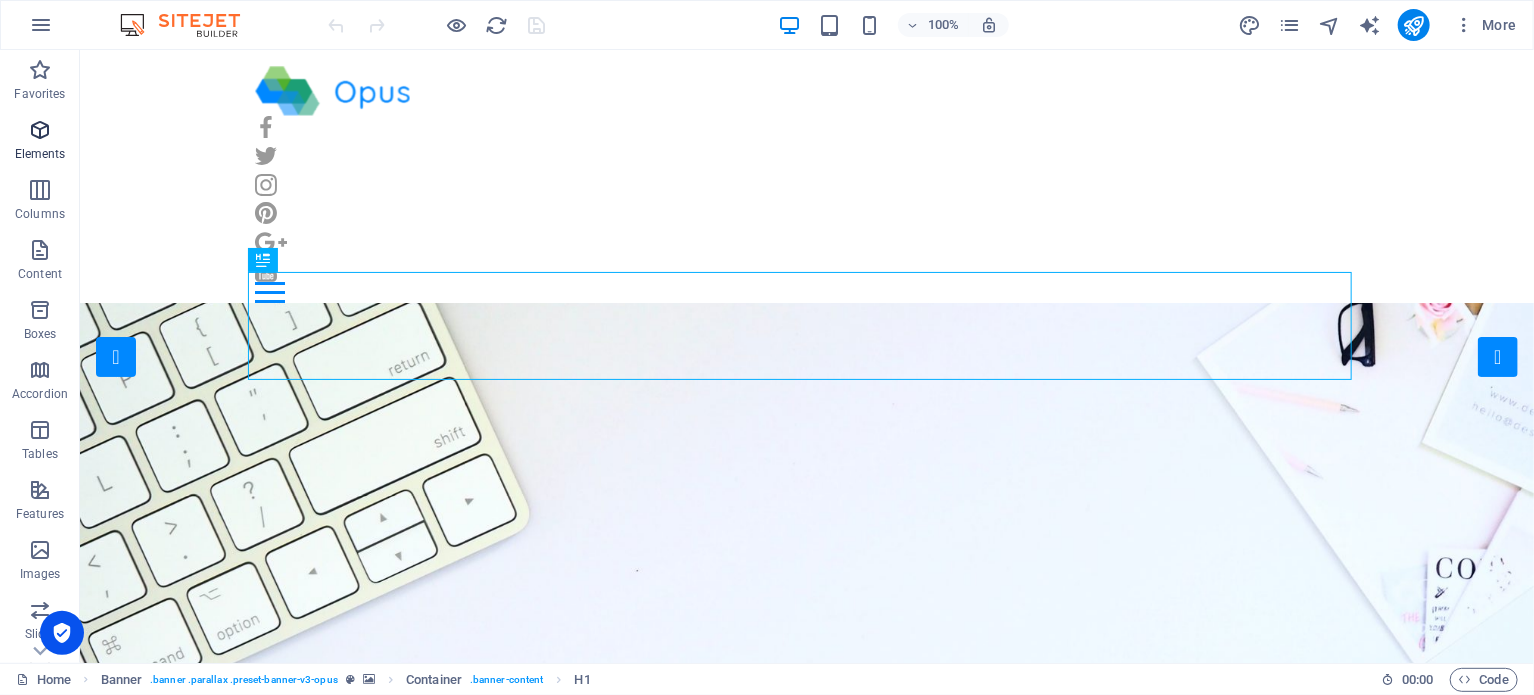click at bounding box center [40, 130] 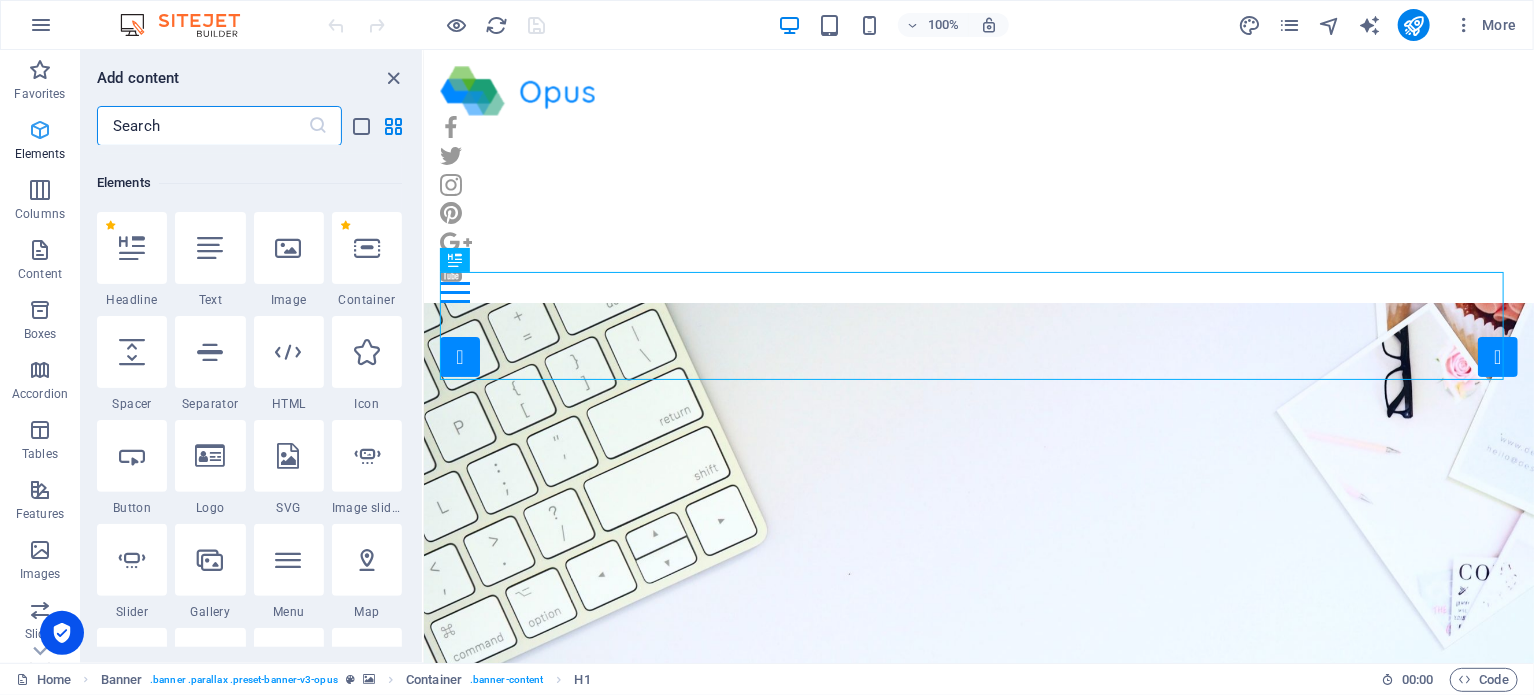 scroll, scrollTop: 212, scrollLeft: 0, axis: vertical 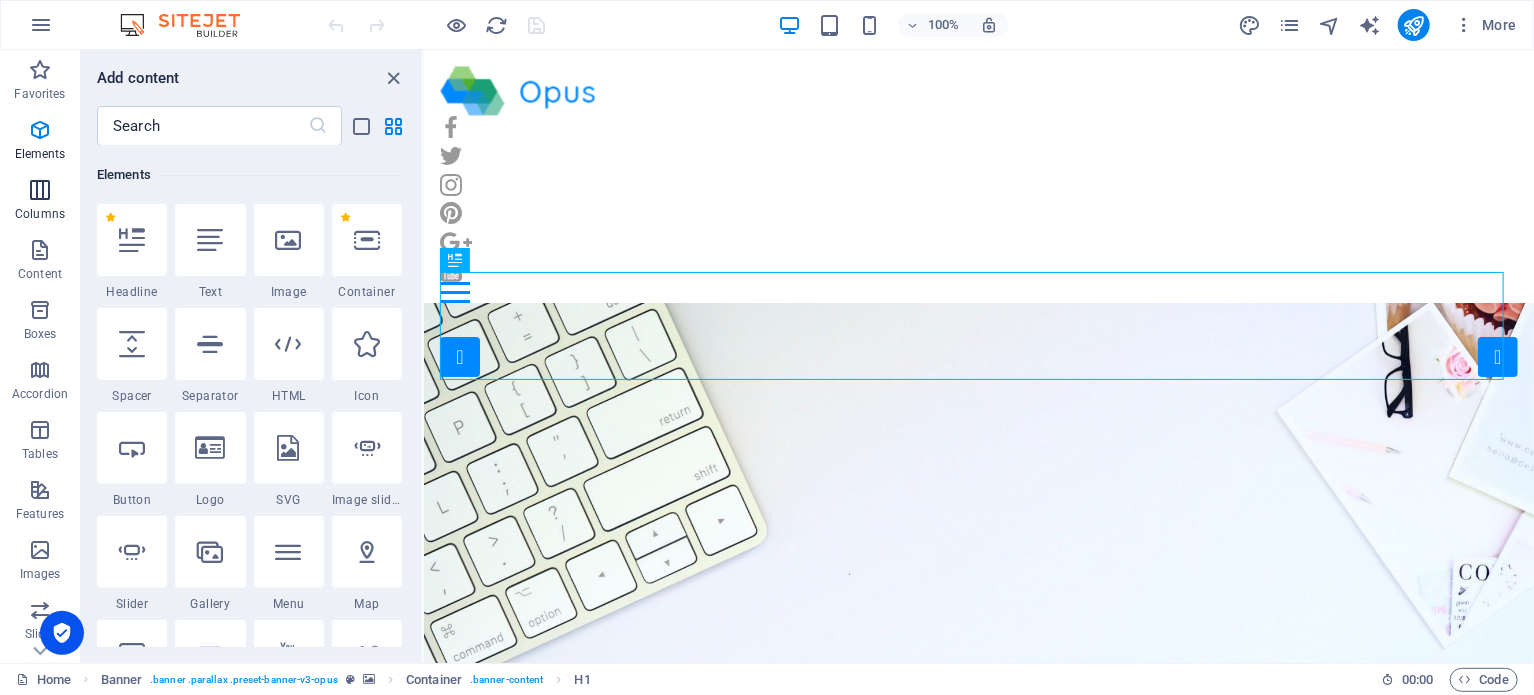 click at bounding box center [40, 190] 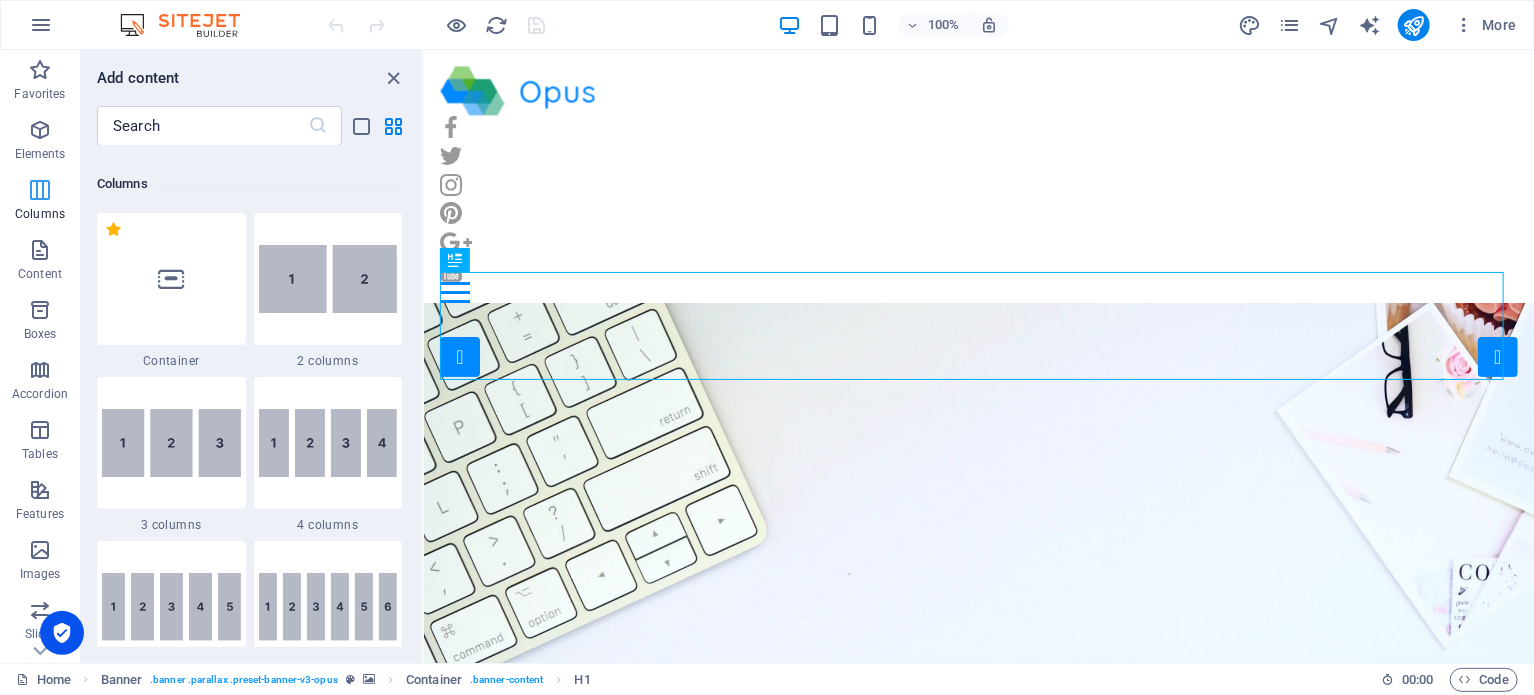 scroll, scrollTop: 989, scrollLeft: 0, axis: vertical 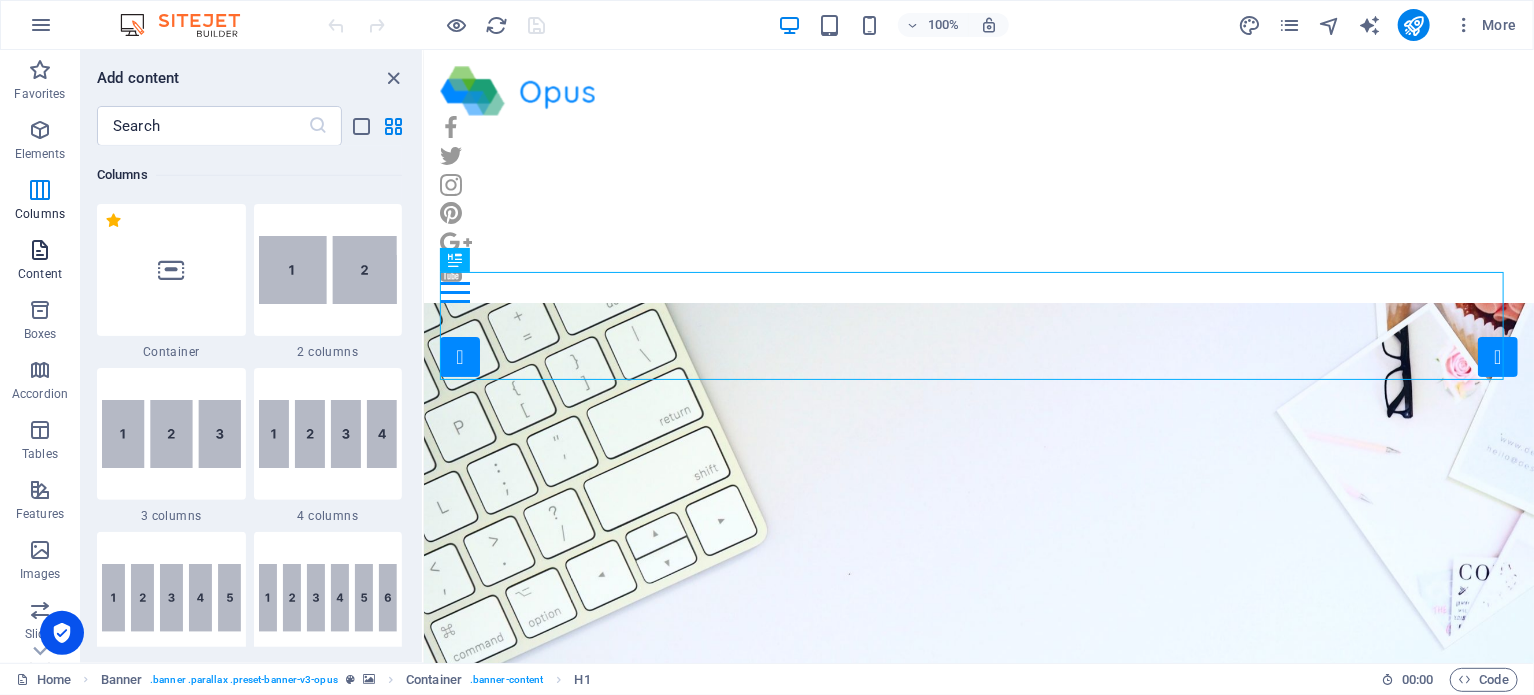 click on "Content" at bounding box center (40, 274) 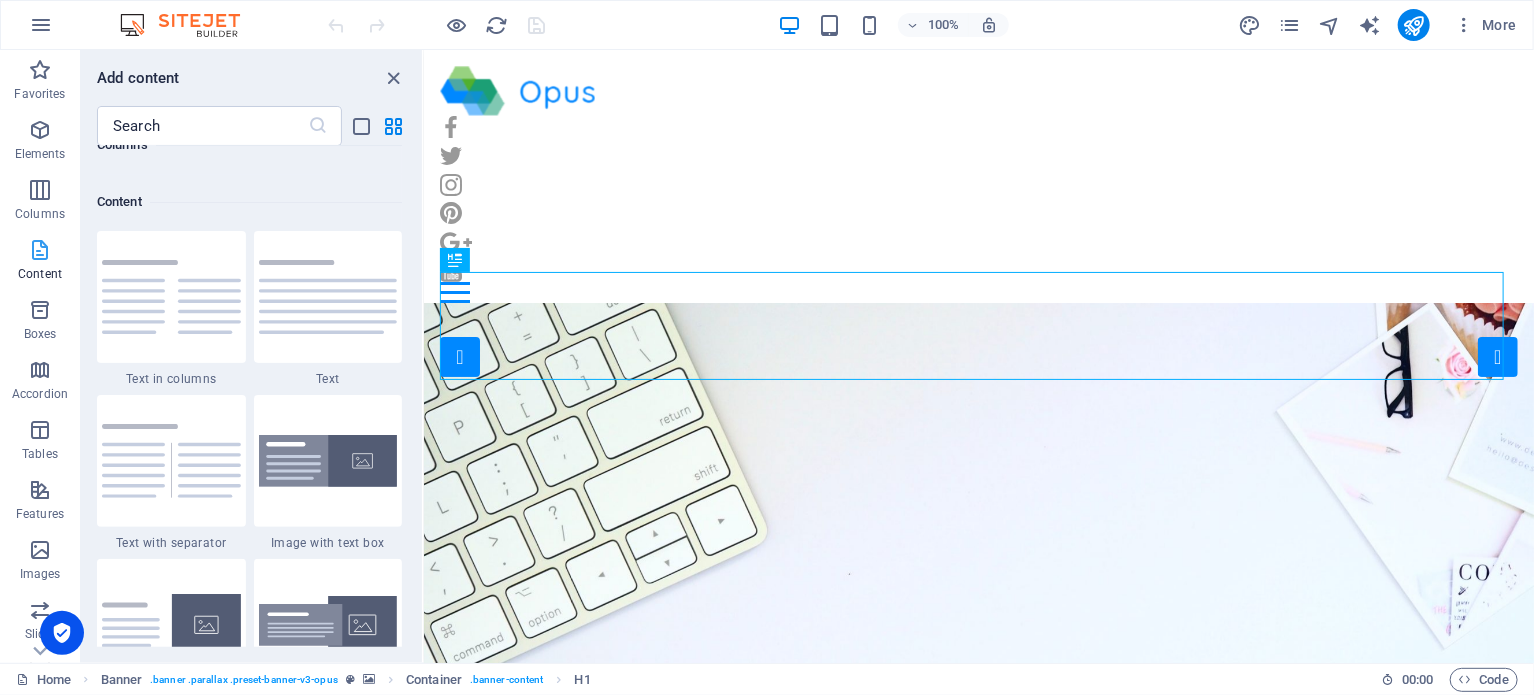 scroll, scrollTop: 3498, scrollLeft: 0, axis: vertical 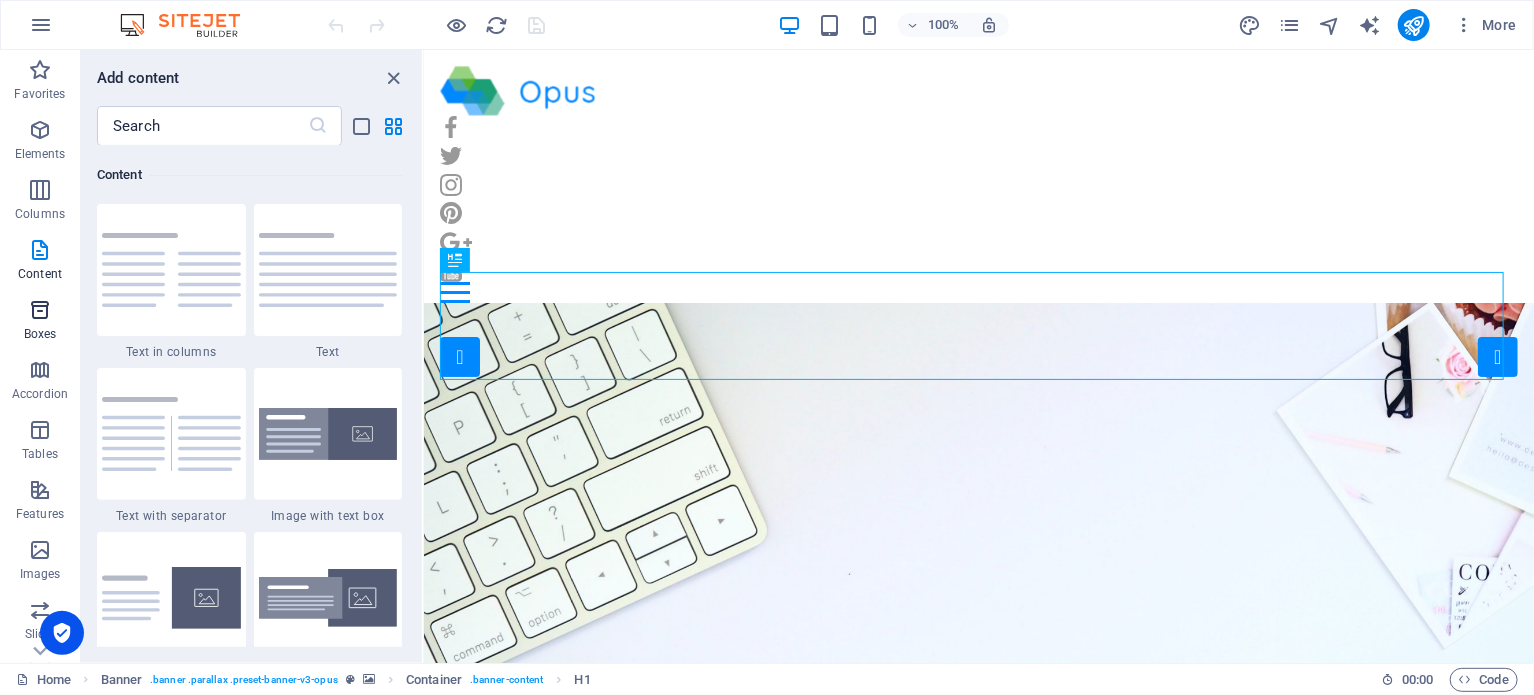 click on "Boxes" at bounding box center (40, 334) 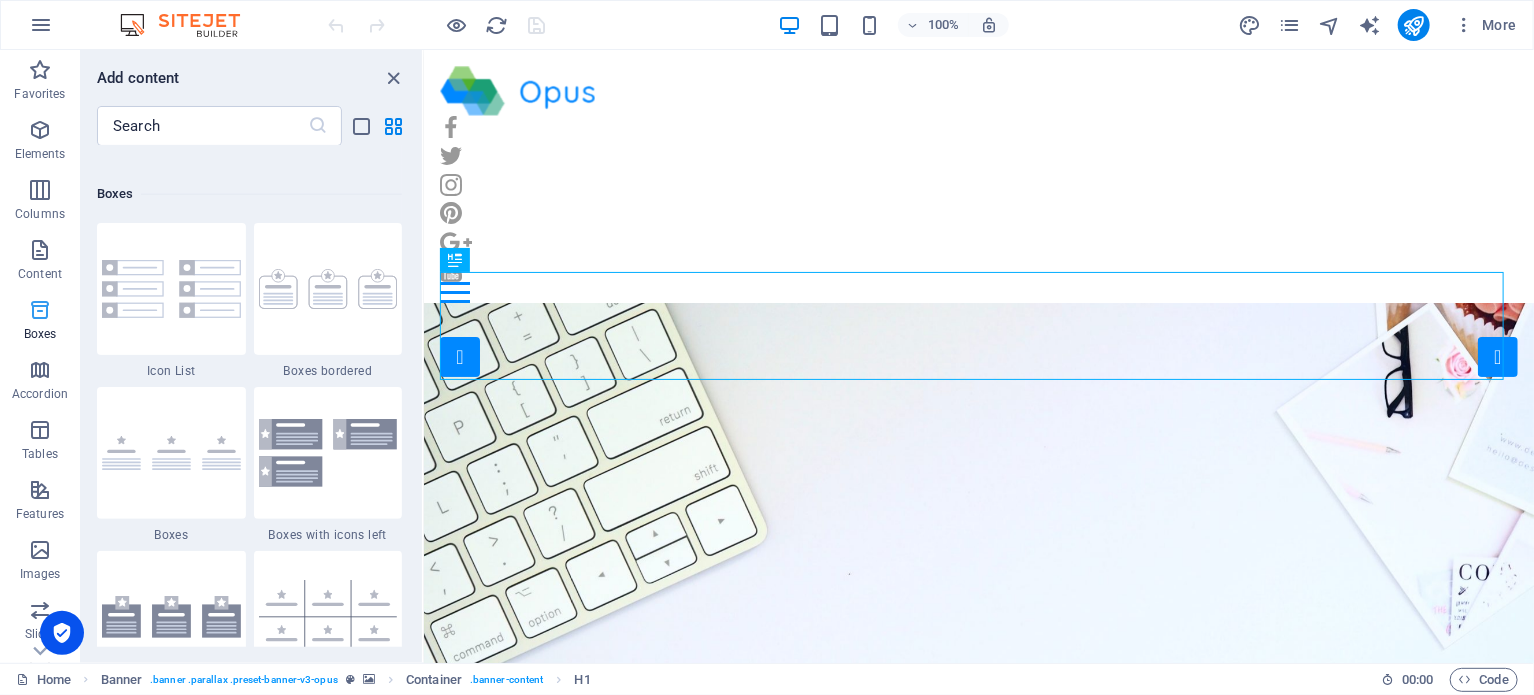 scroll, scrollTop: 5352, scrollLeft: 0, axis: vertical 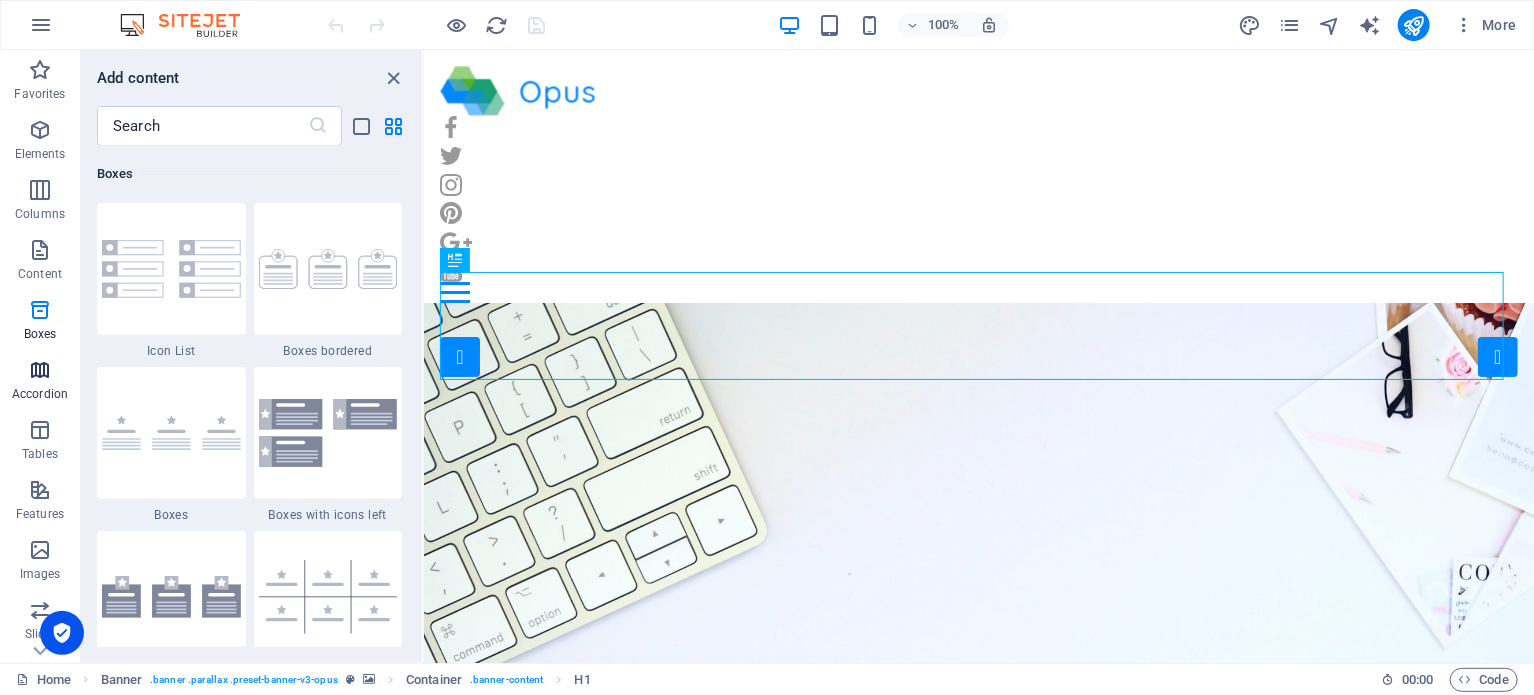 click on "Accordion" at bounding box center (40, 382) 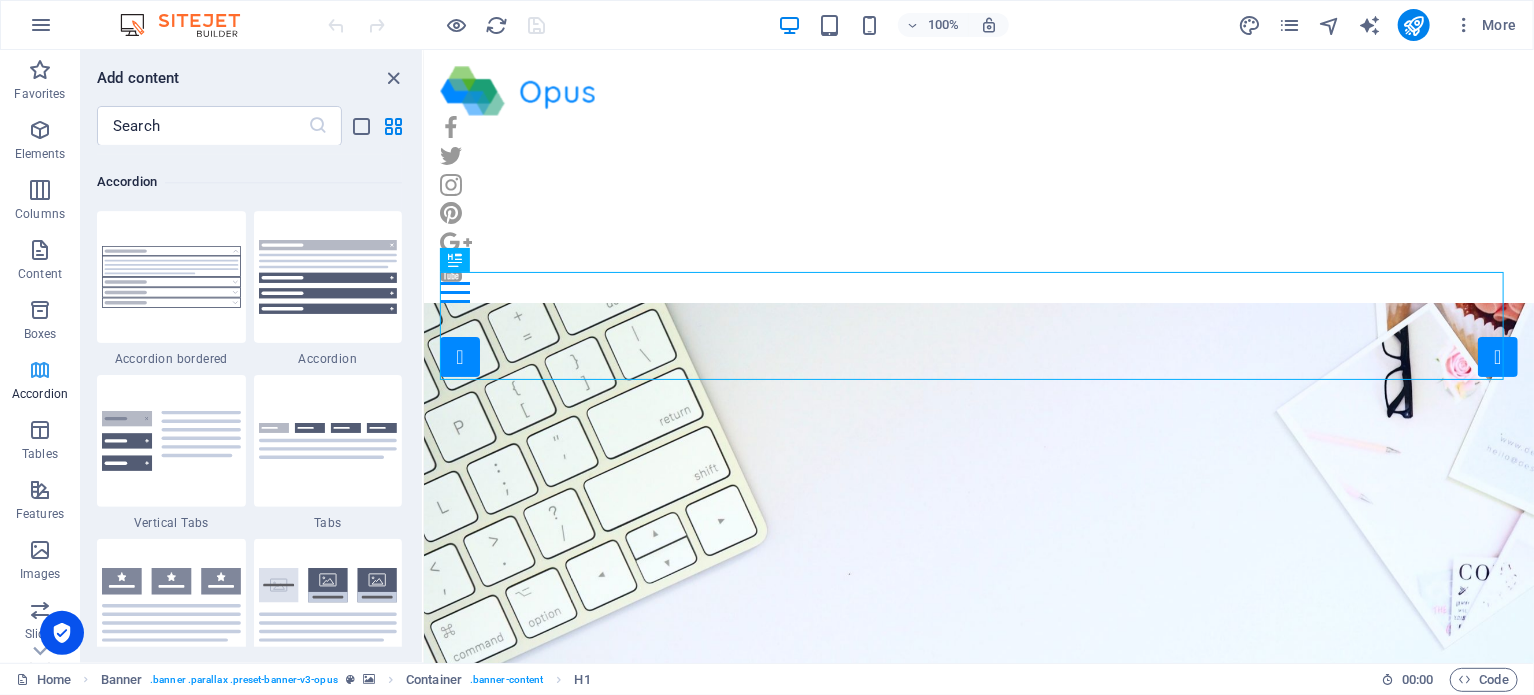 scroll, scrollTop: 6220, scrollLeft: 0, axis: vertical 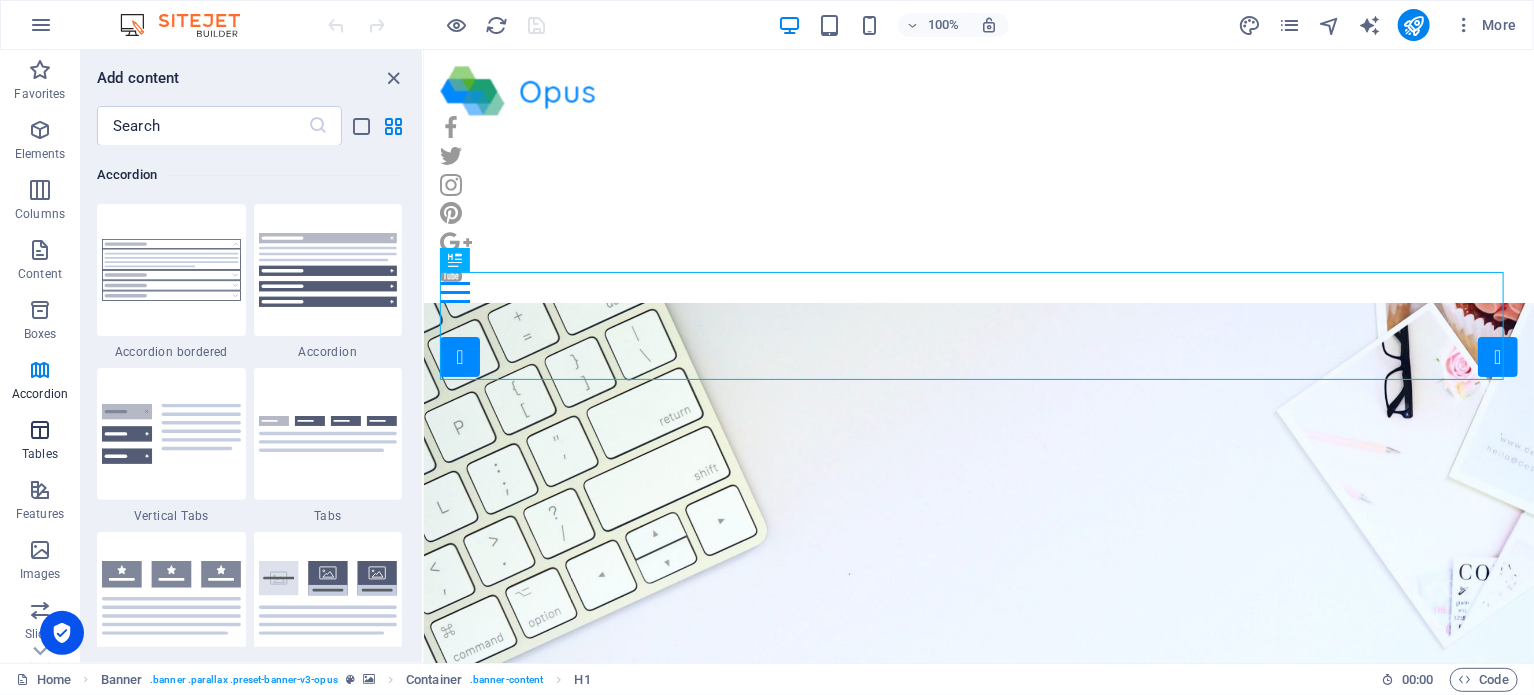 click on "Tables" at bounding box center (40, 454) 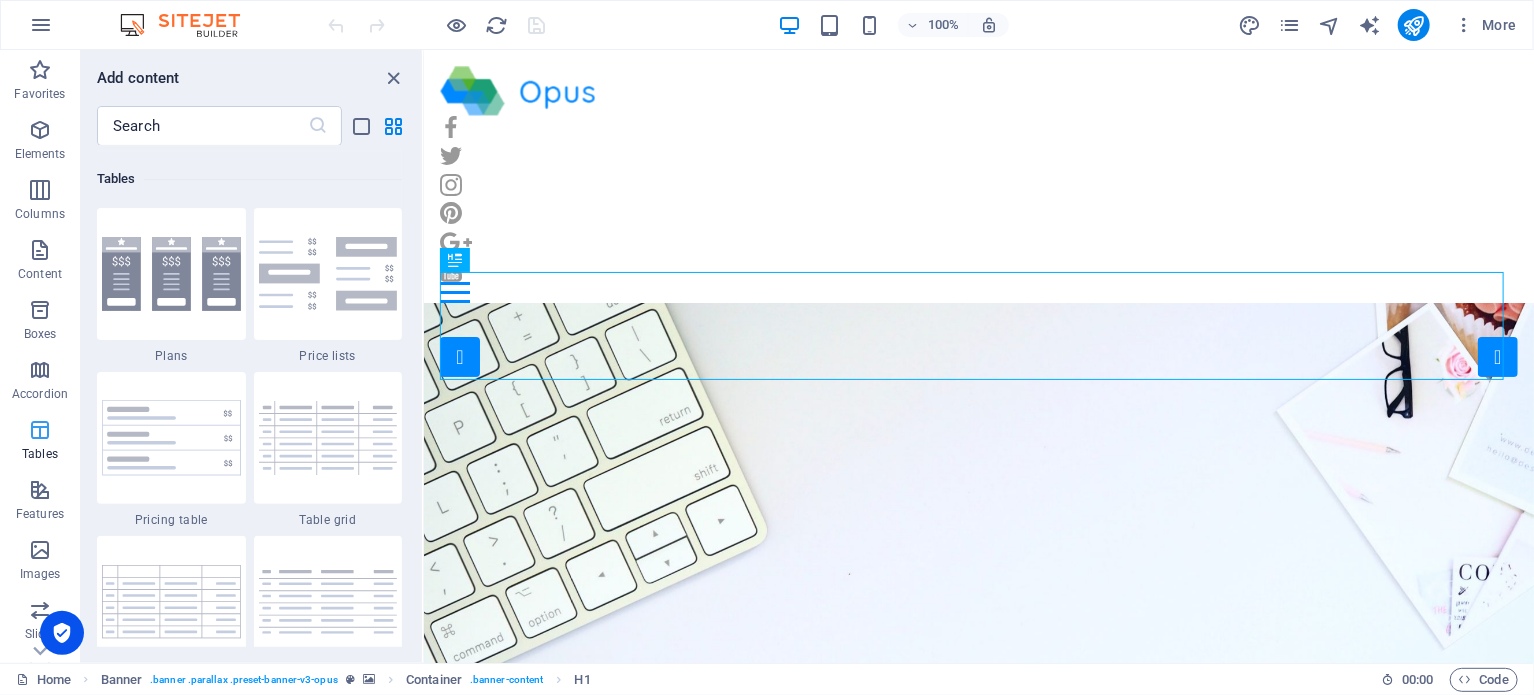 scroll, scrollTop: 6761, scrollLeft: 0, axis: vertical 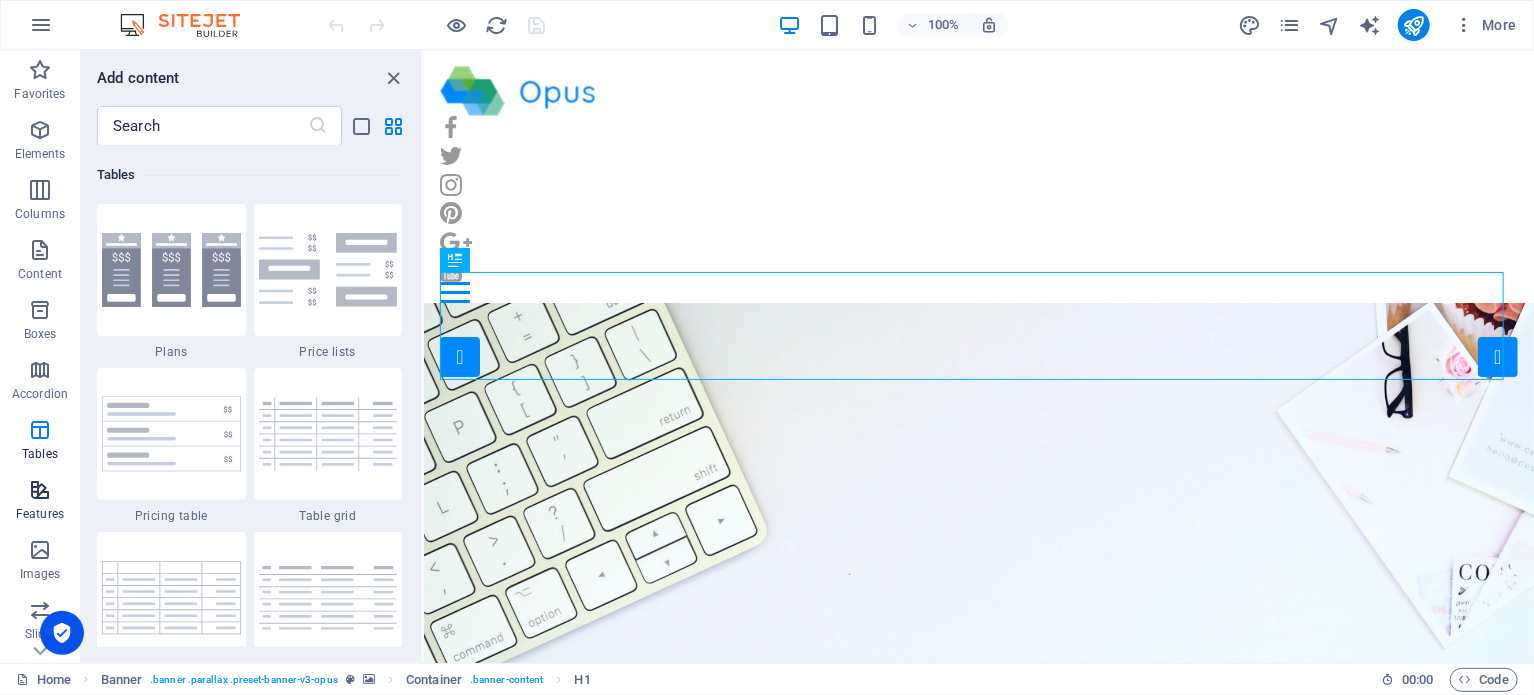 click at bounding box center [40, 490] 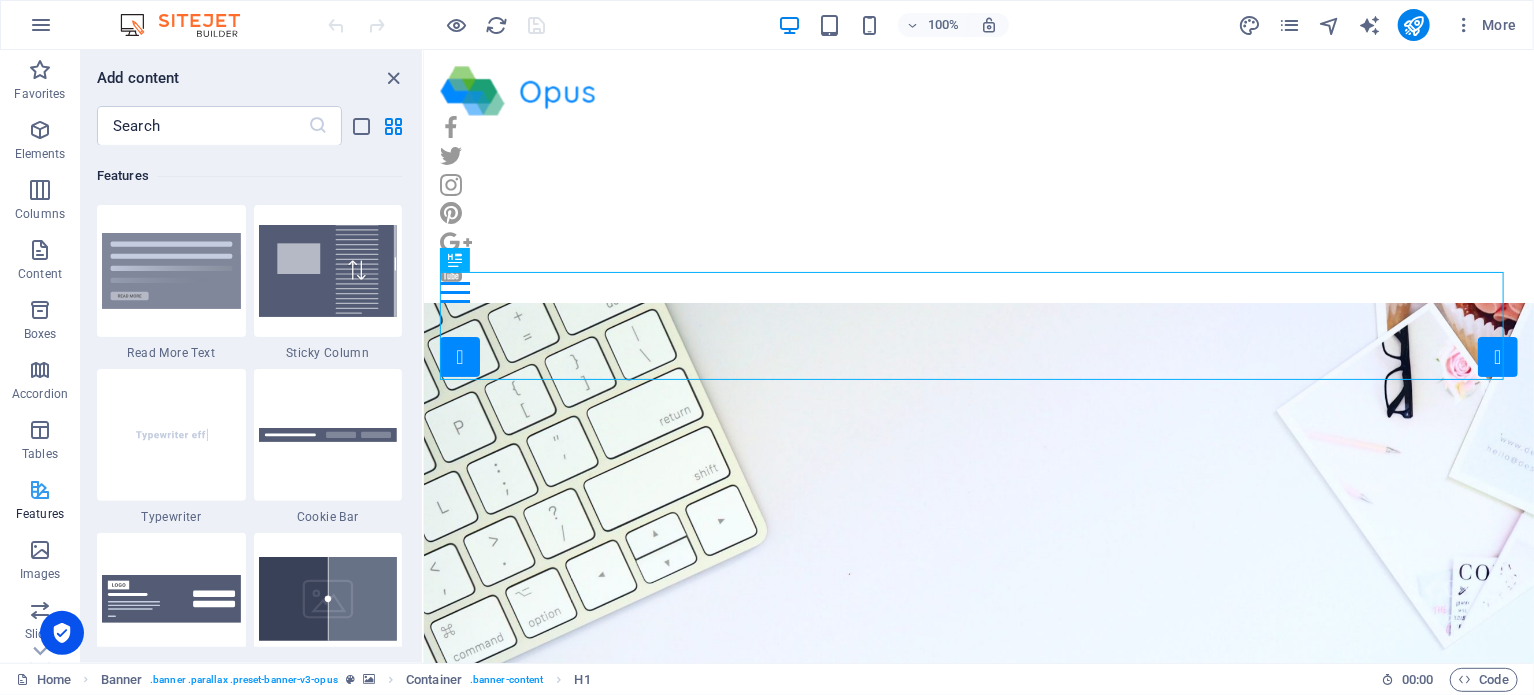 scroll, scrollTop: 7630, scrollLeft: 0, axis: vertical 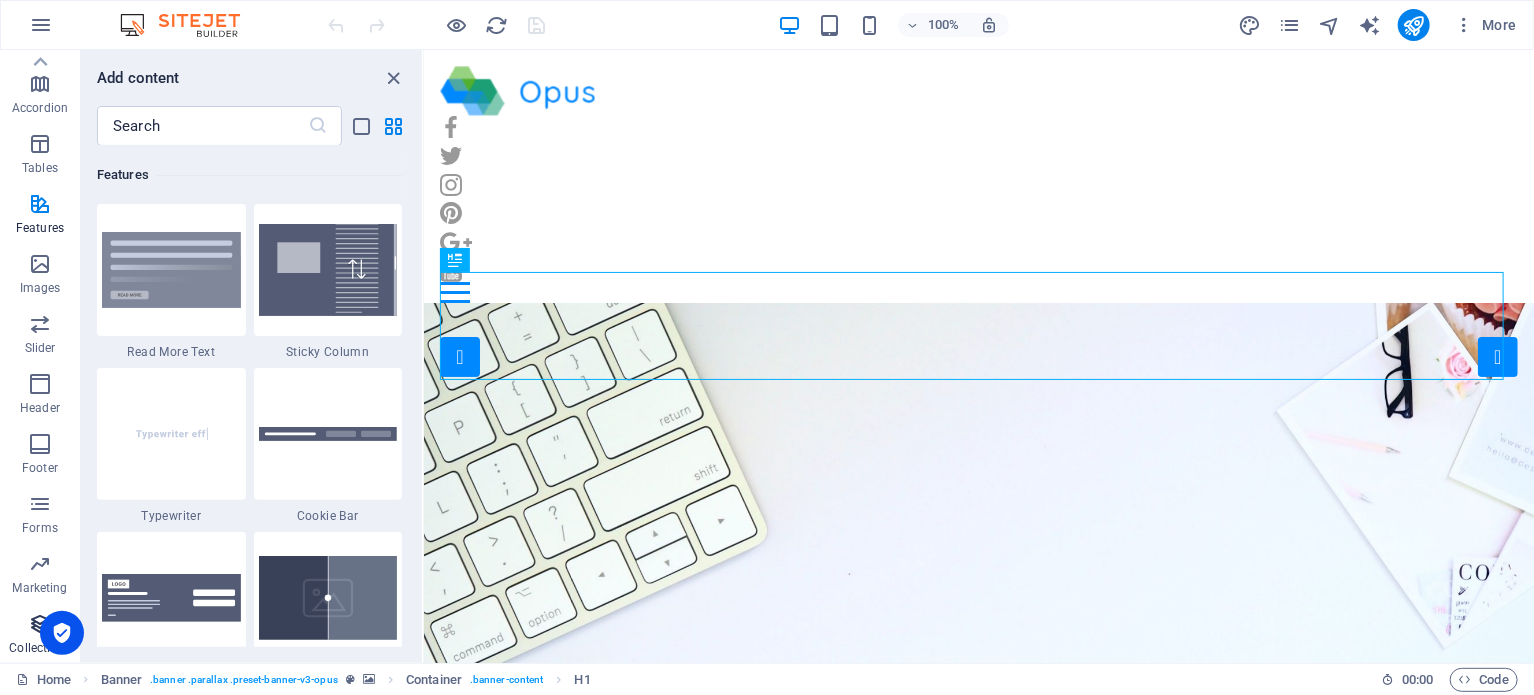 click on "Collections" at bounding box center [40, 636] 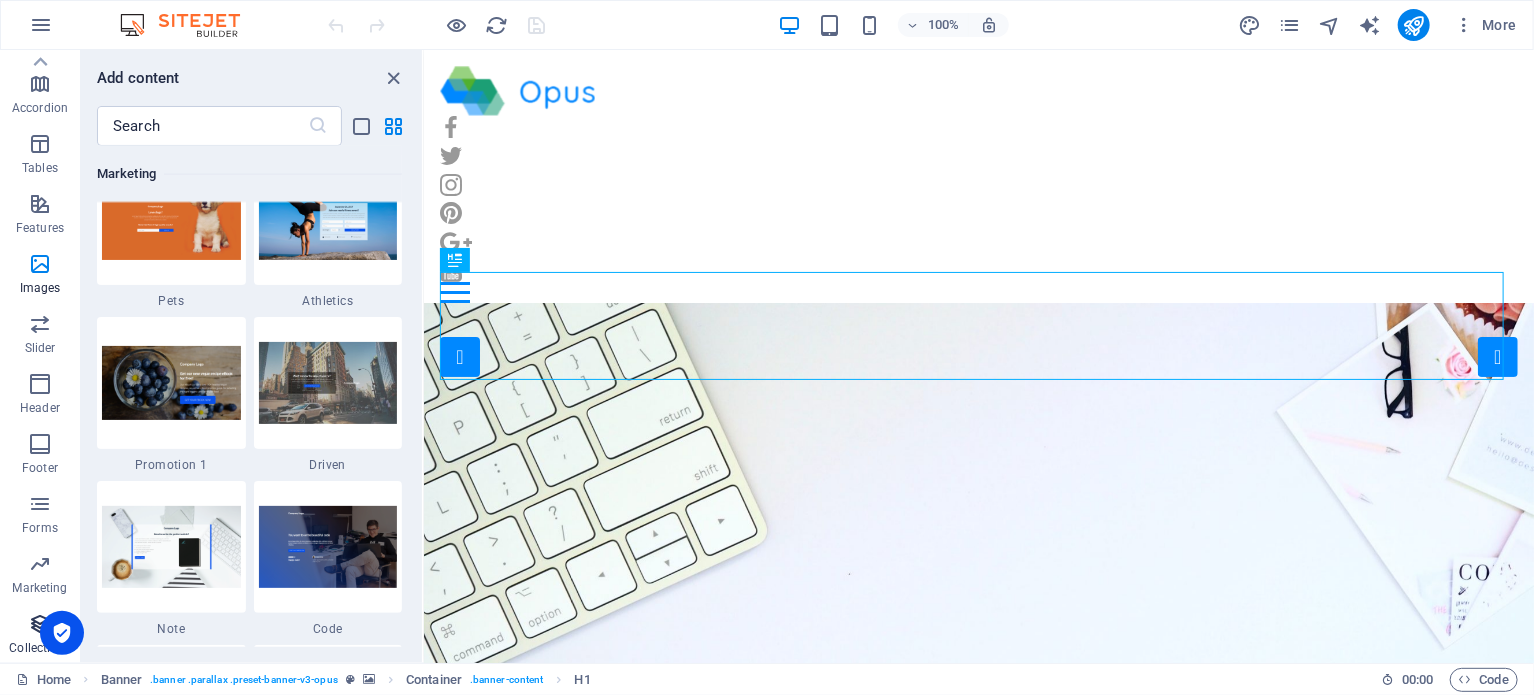 scroll, scrollTop: 18142, scrollLeft: 0, axis: vertical 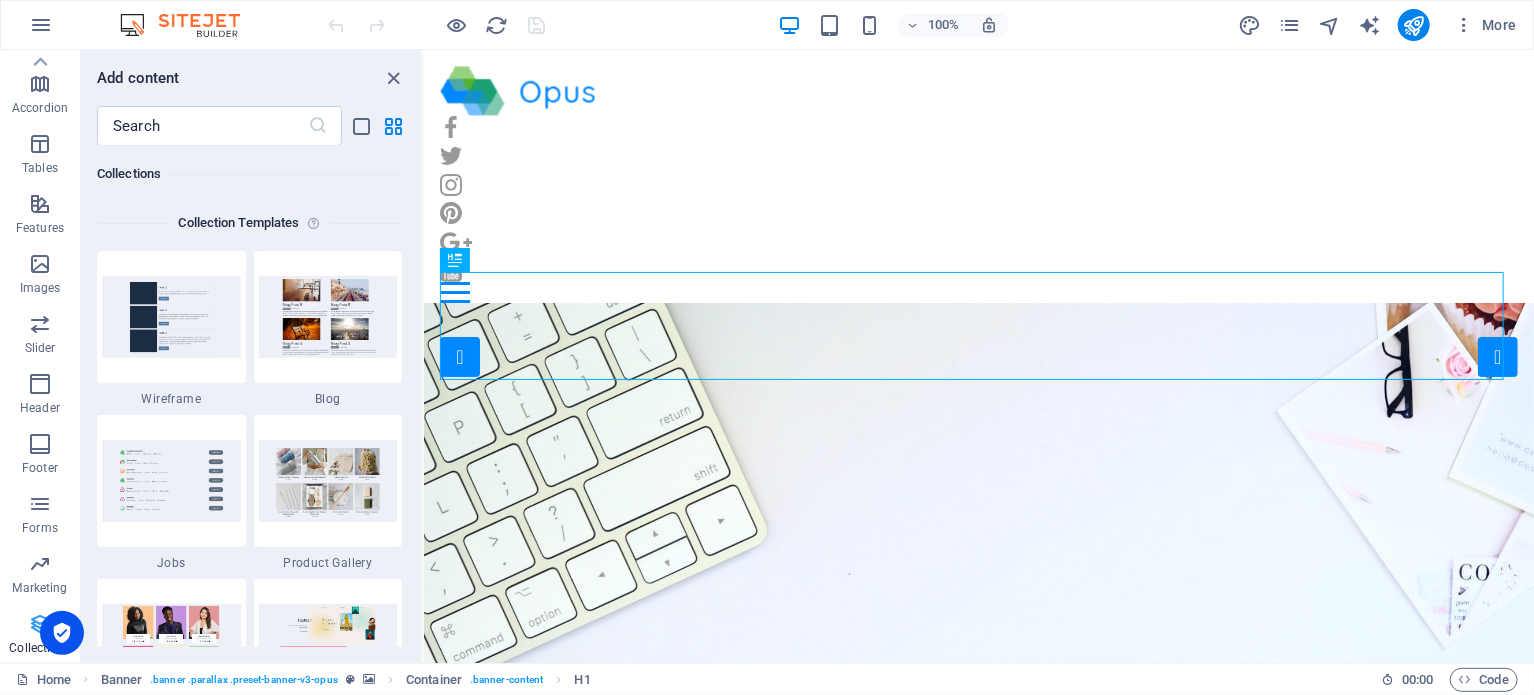 drag, startPoint x: 59, startPoint y: 639, endPoint x: 15, endPoint y: 617, distance: 49.193497 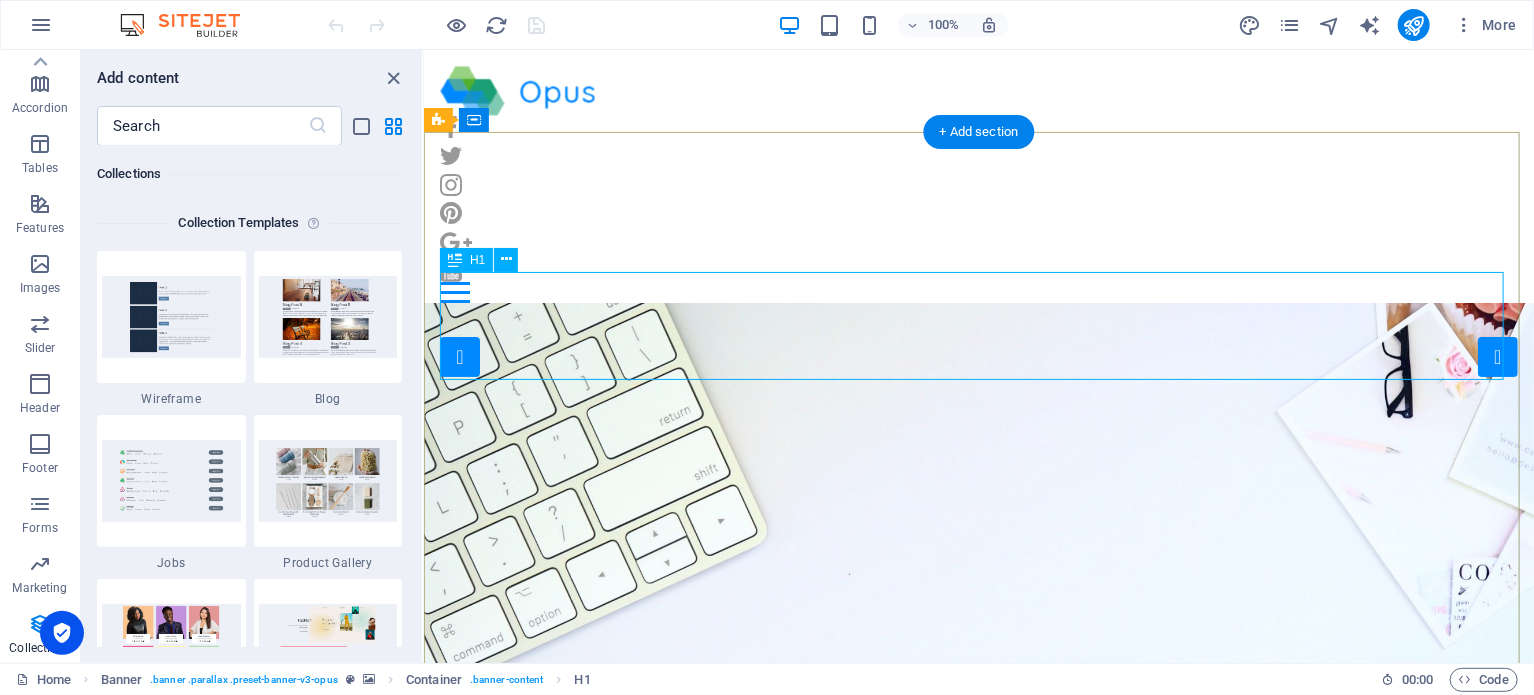 click on "Finding a Job" at bounding box center [978, 1065] 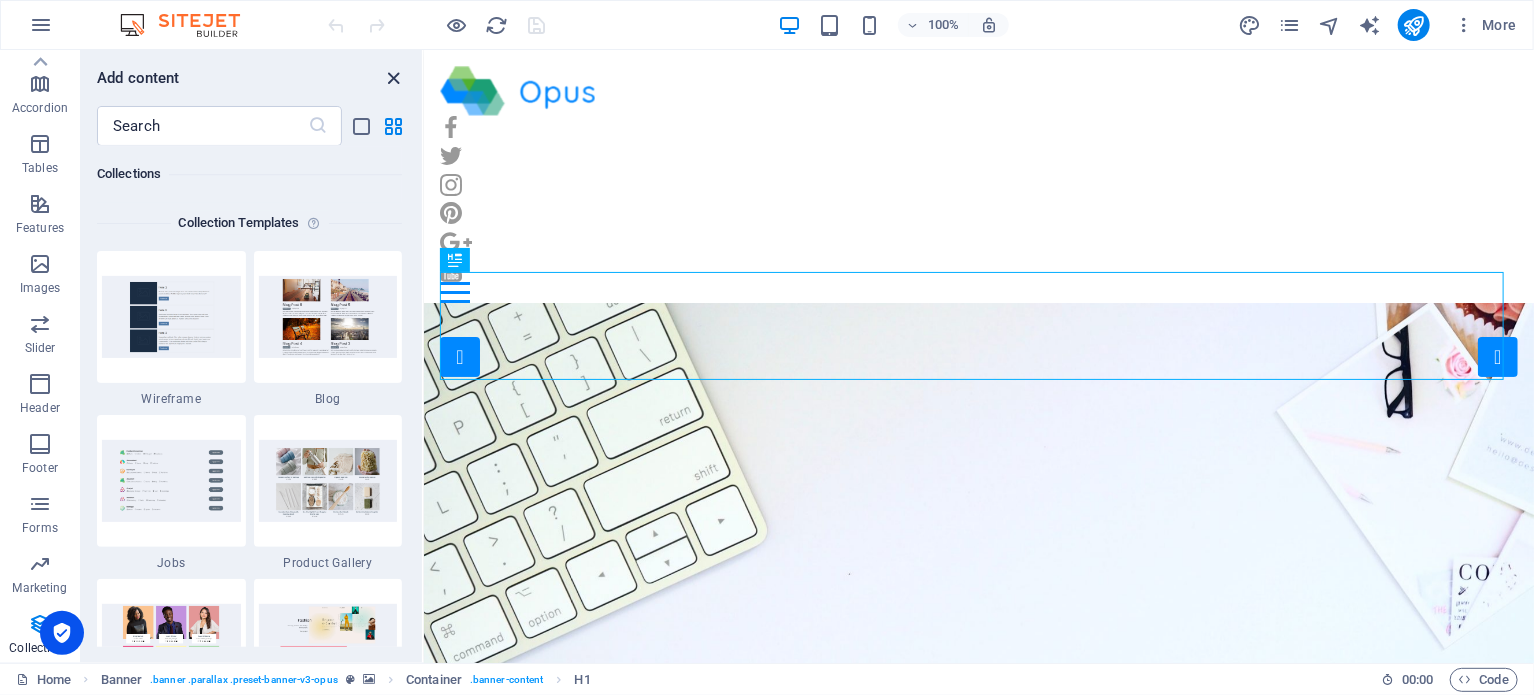 click at bounding box center [394, 78] 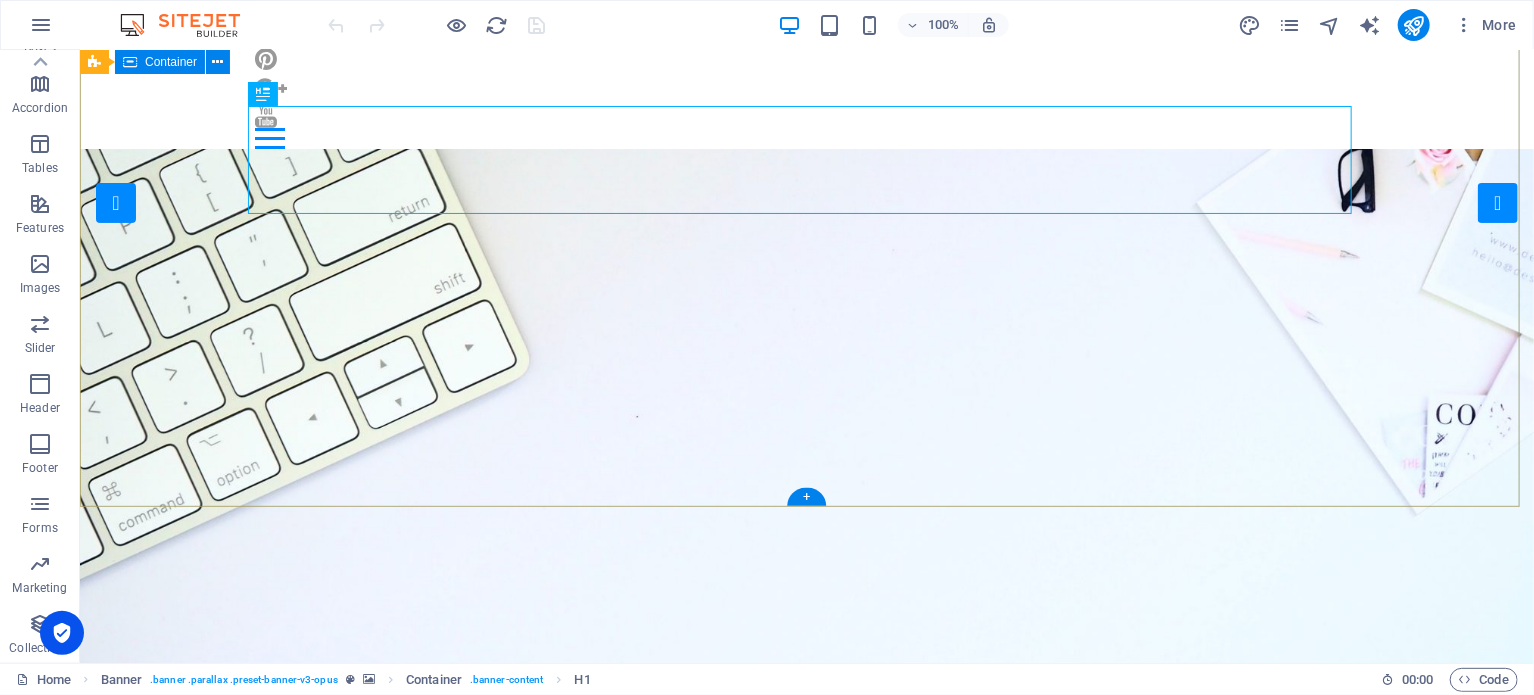 scroll, scrollTop: 0, scrollLeft: 0, axis: both 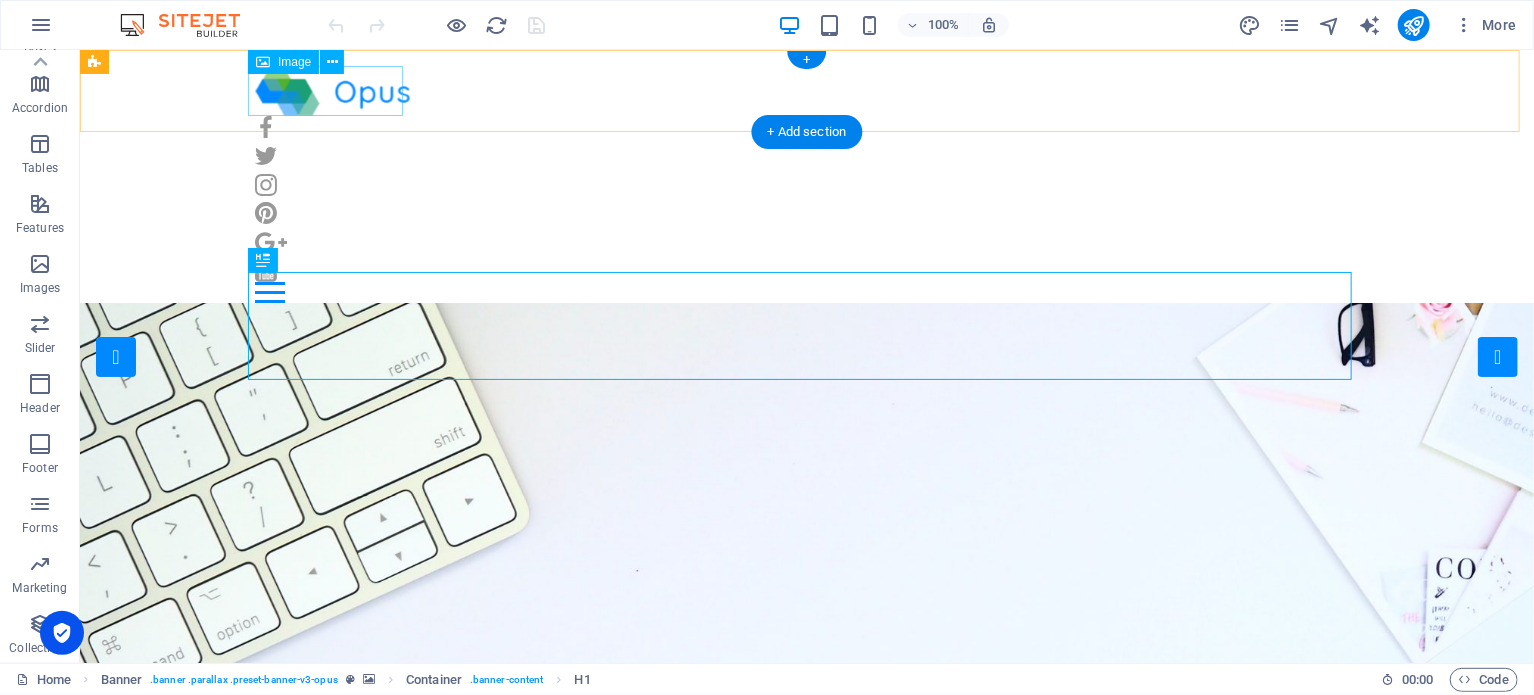 click at bounding box center [806, 90] 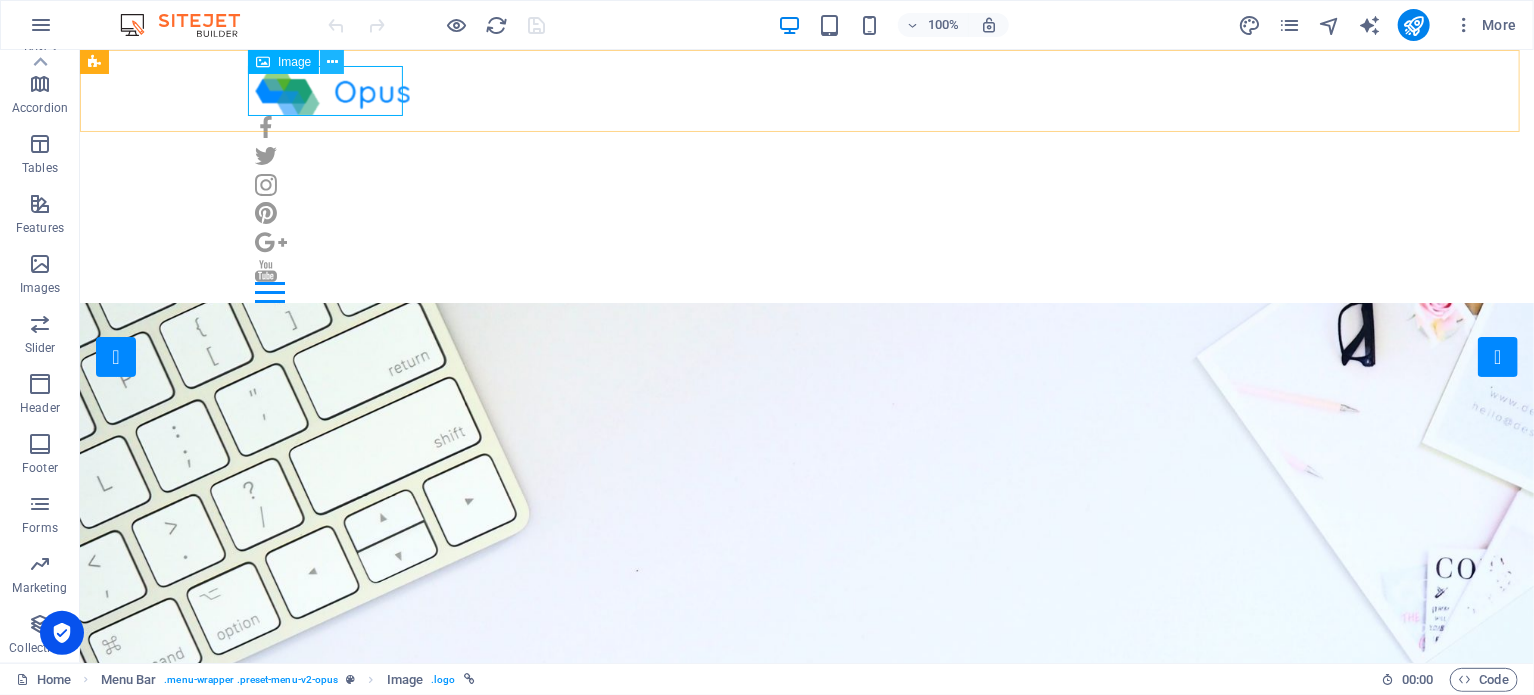 click at bounding box center (332, 62) 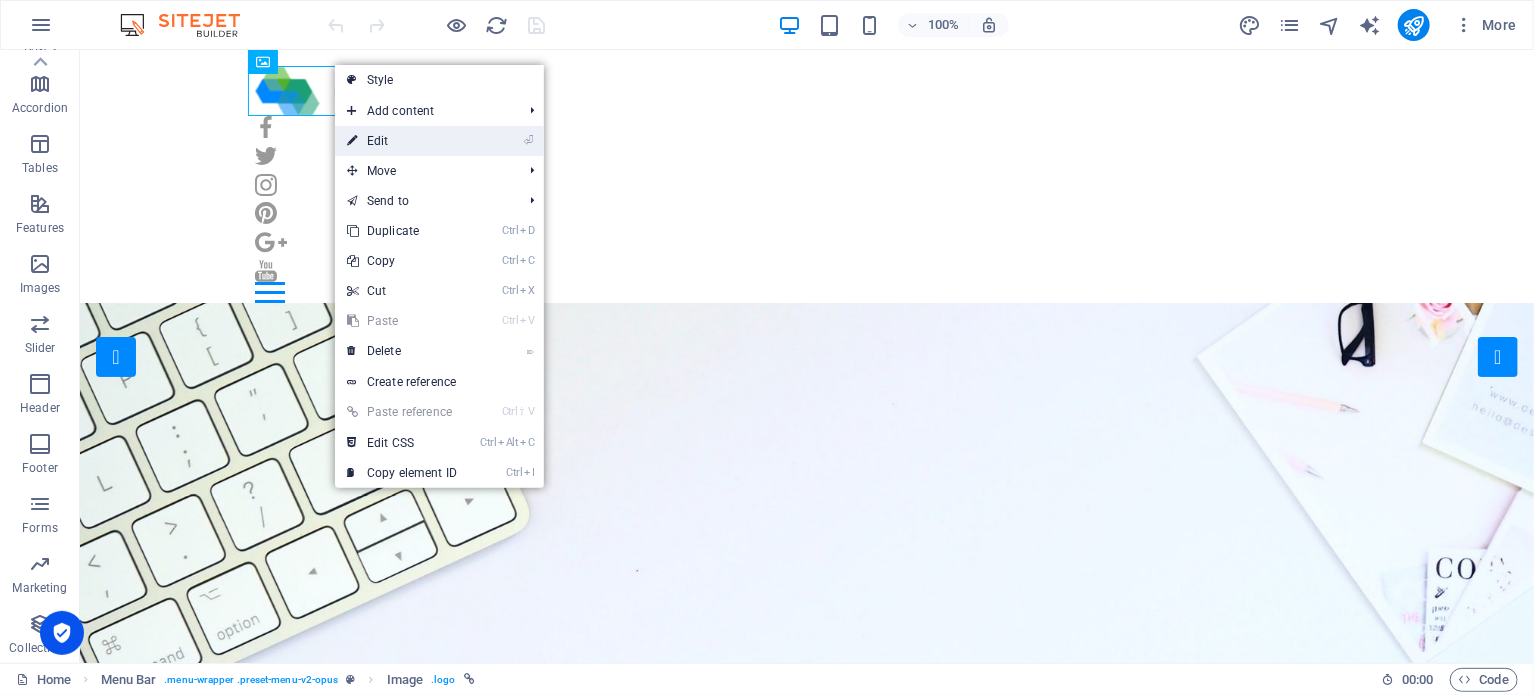 click on "⏎  Edit" at bounding box center (402, 141) 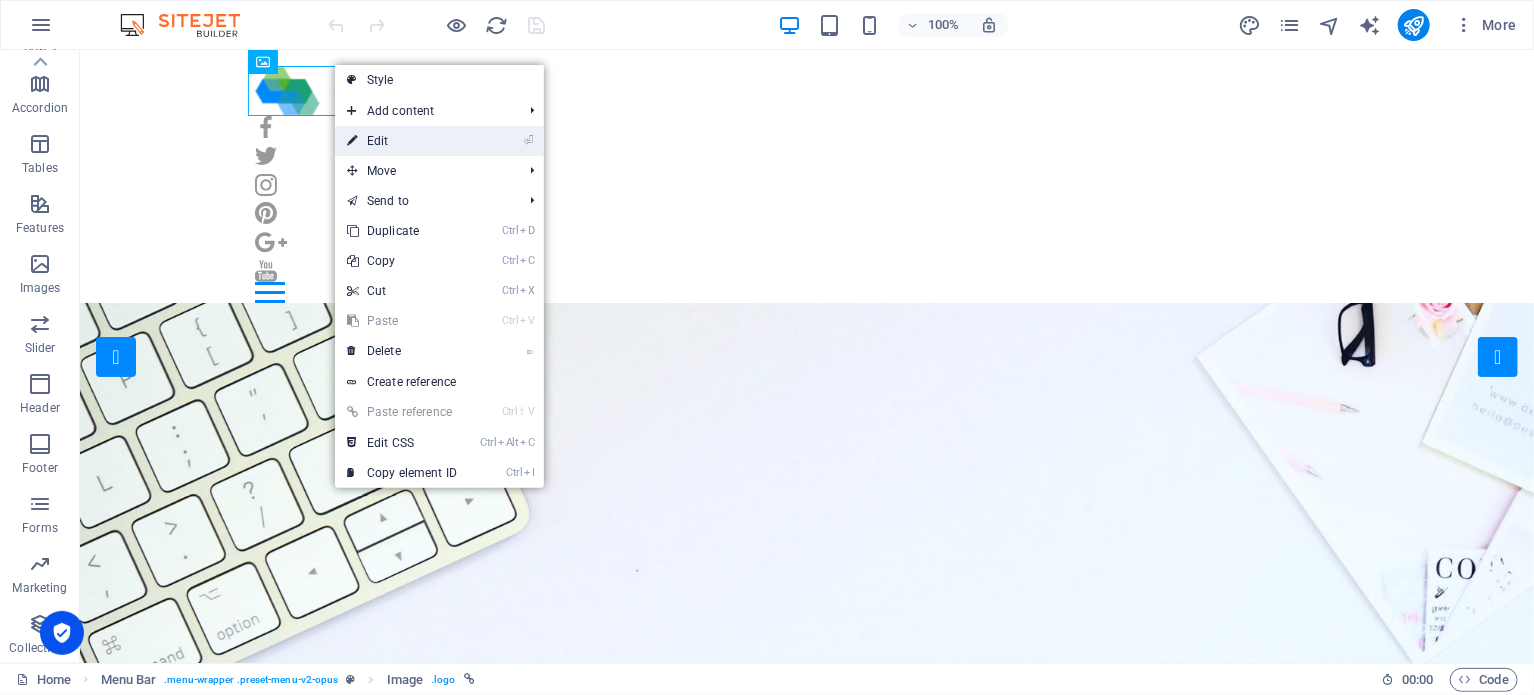 select on "px" 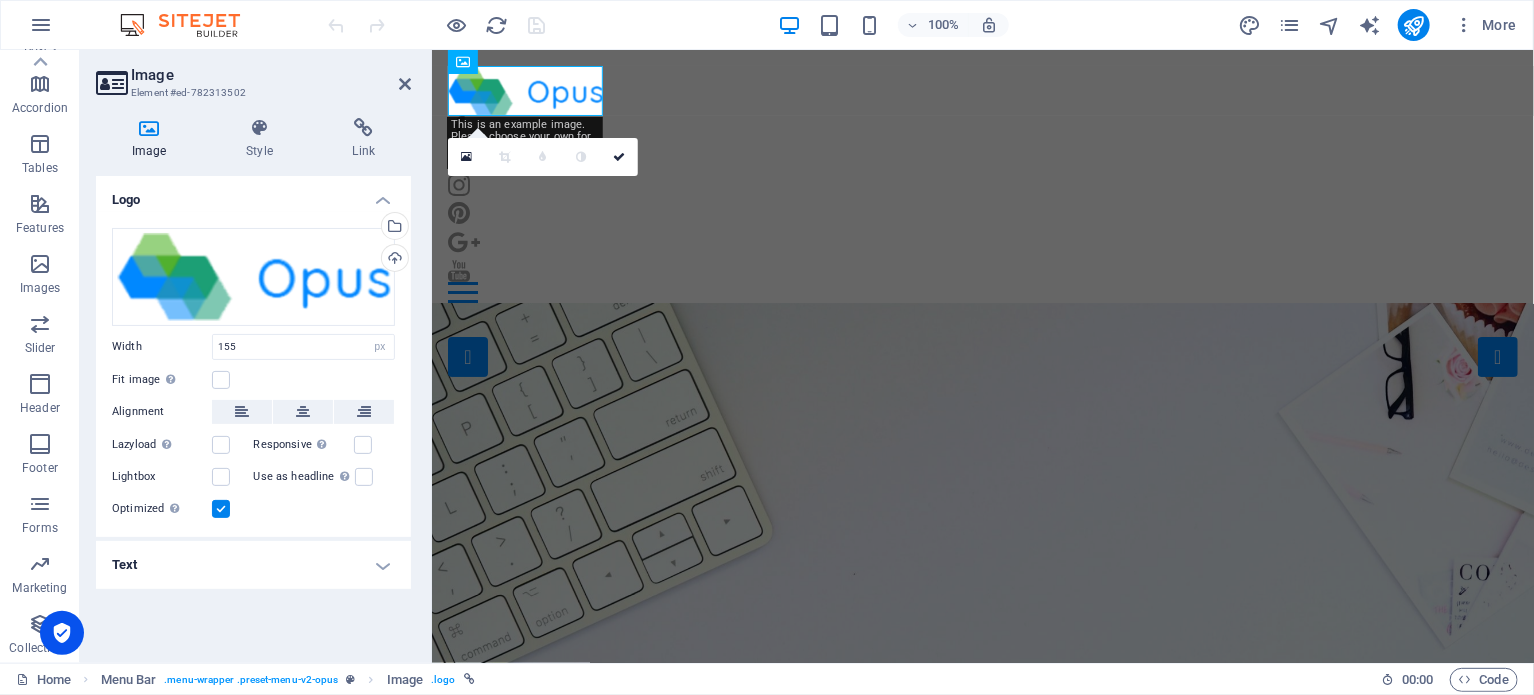 click on "Text" at bounding box center [253, 565] 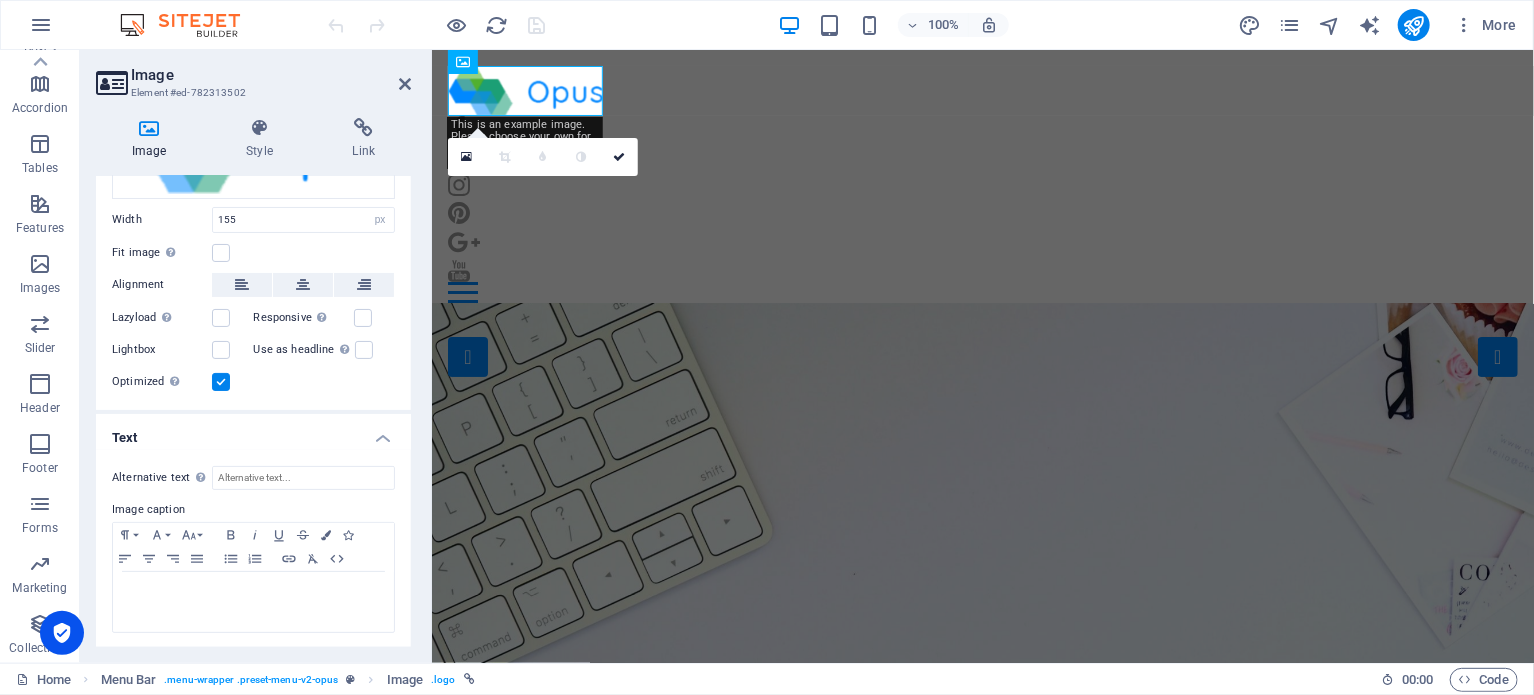 scroll, scrollTop: 0, scrollLeft: 0, axis: both 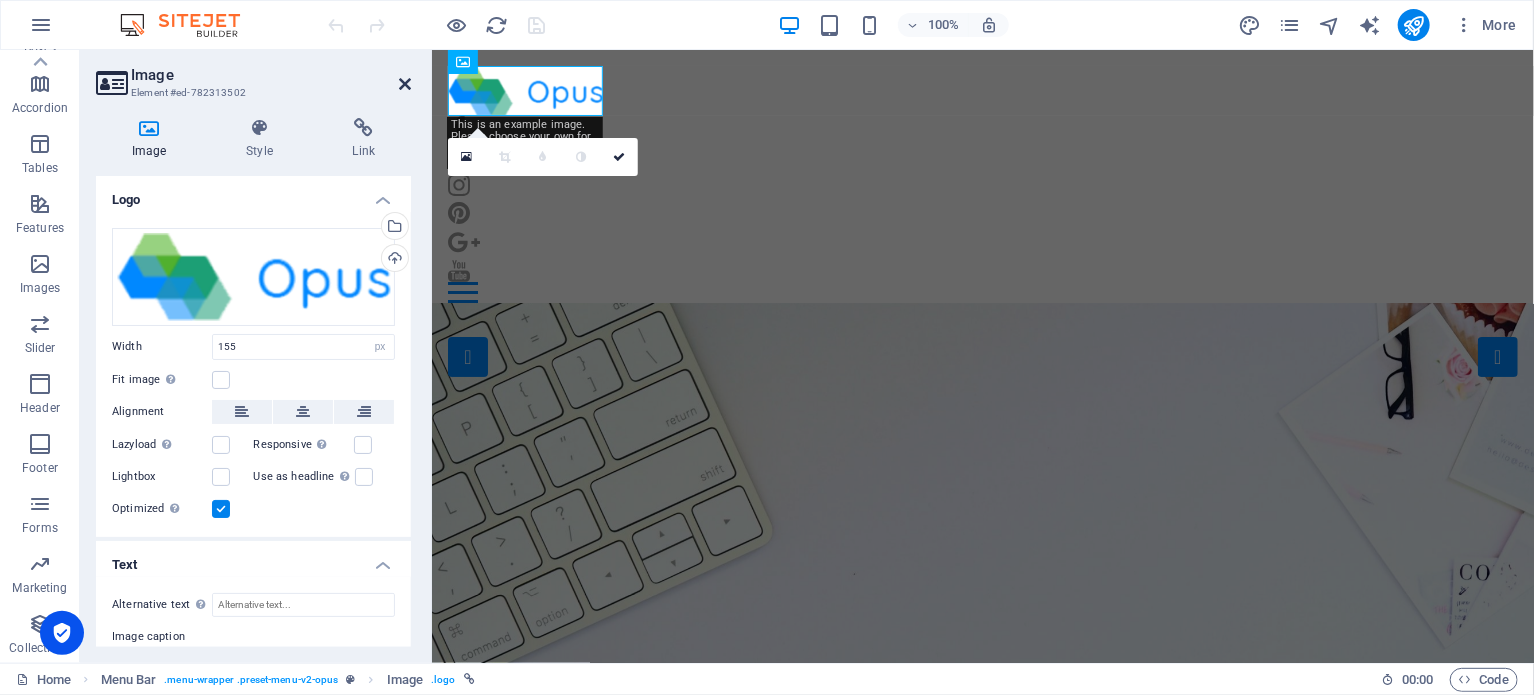 click at bounding box center [405, 84] 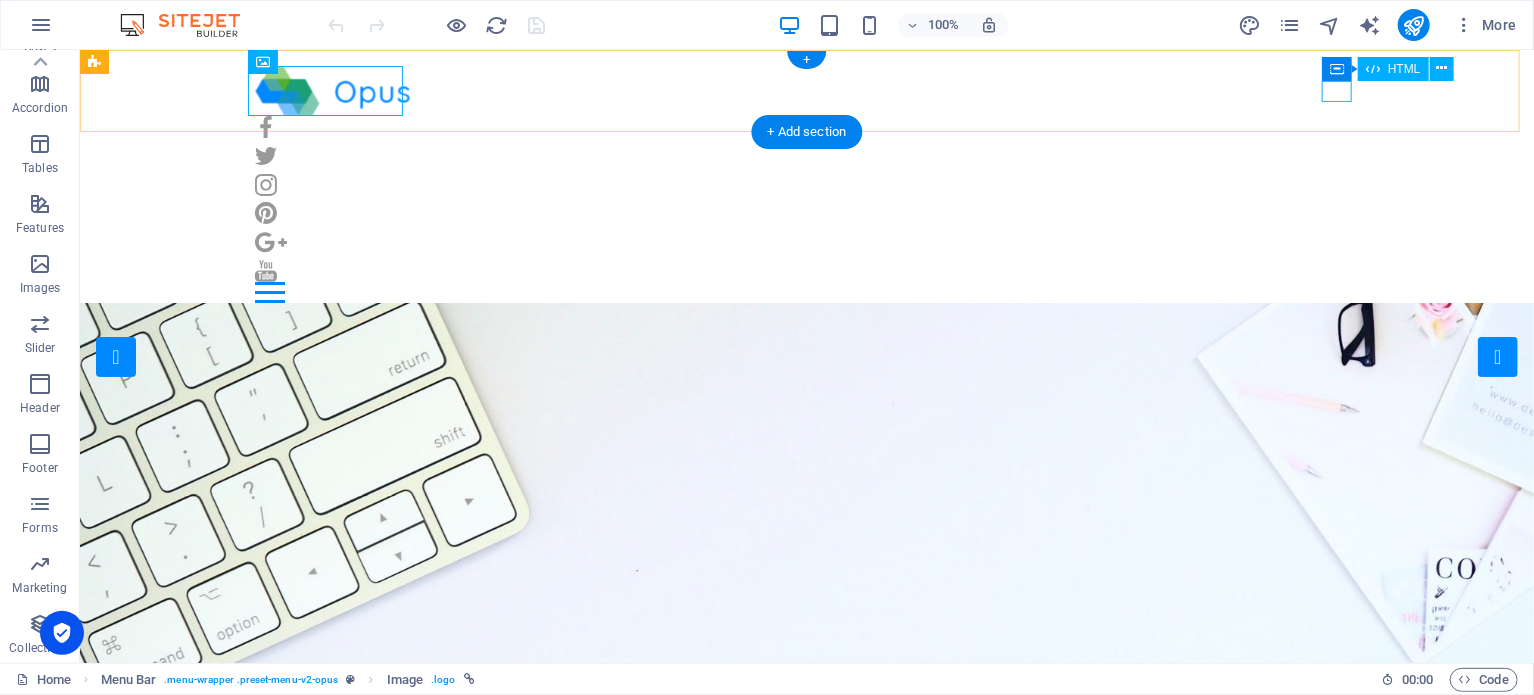 click at bounding box center [806, 291] 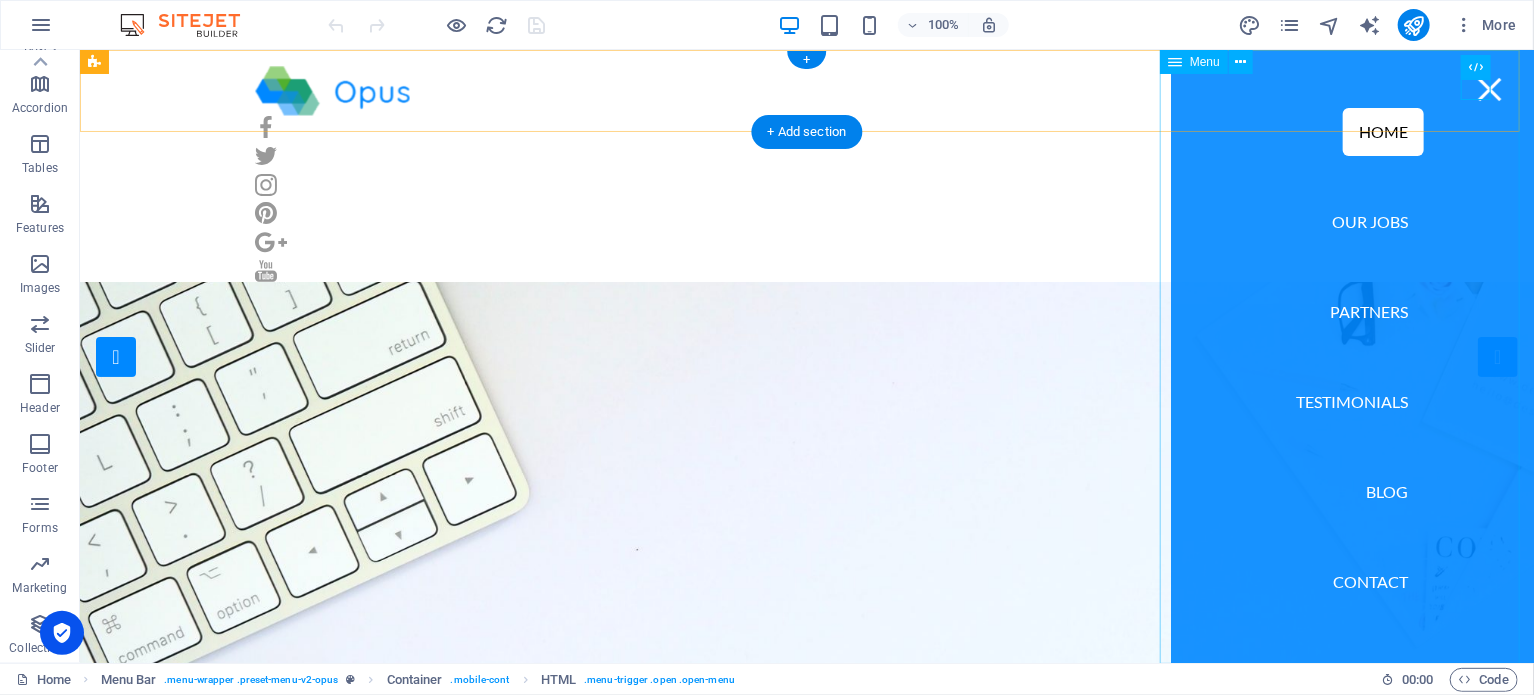 click on "Home Our Jobs Partners Testimonials Blog Contact" at bounding box center (1352, 355) 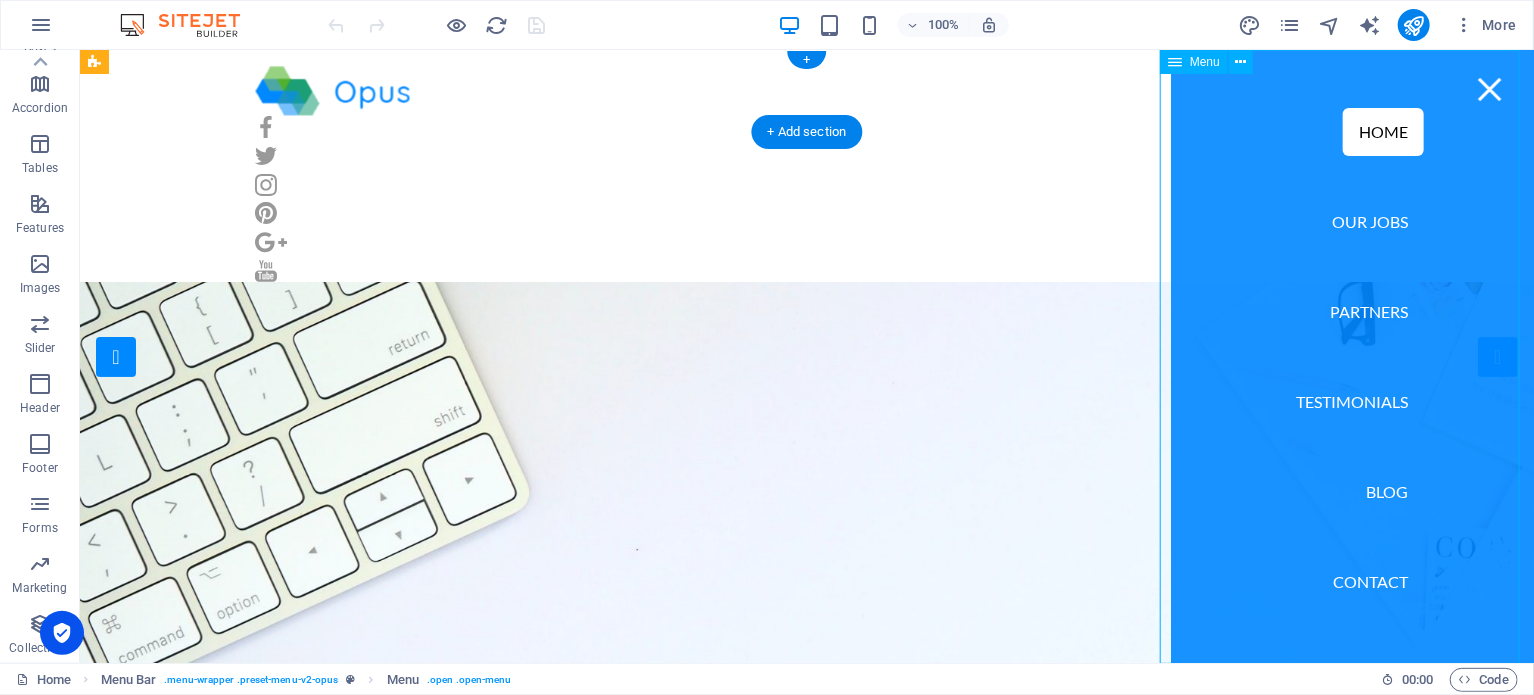 click on "Home Our Jobs Partners Testimonials Blog Contact" at bounding box center (1352, 355) 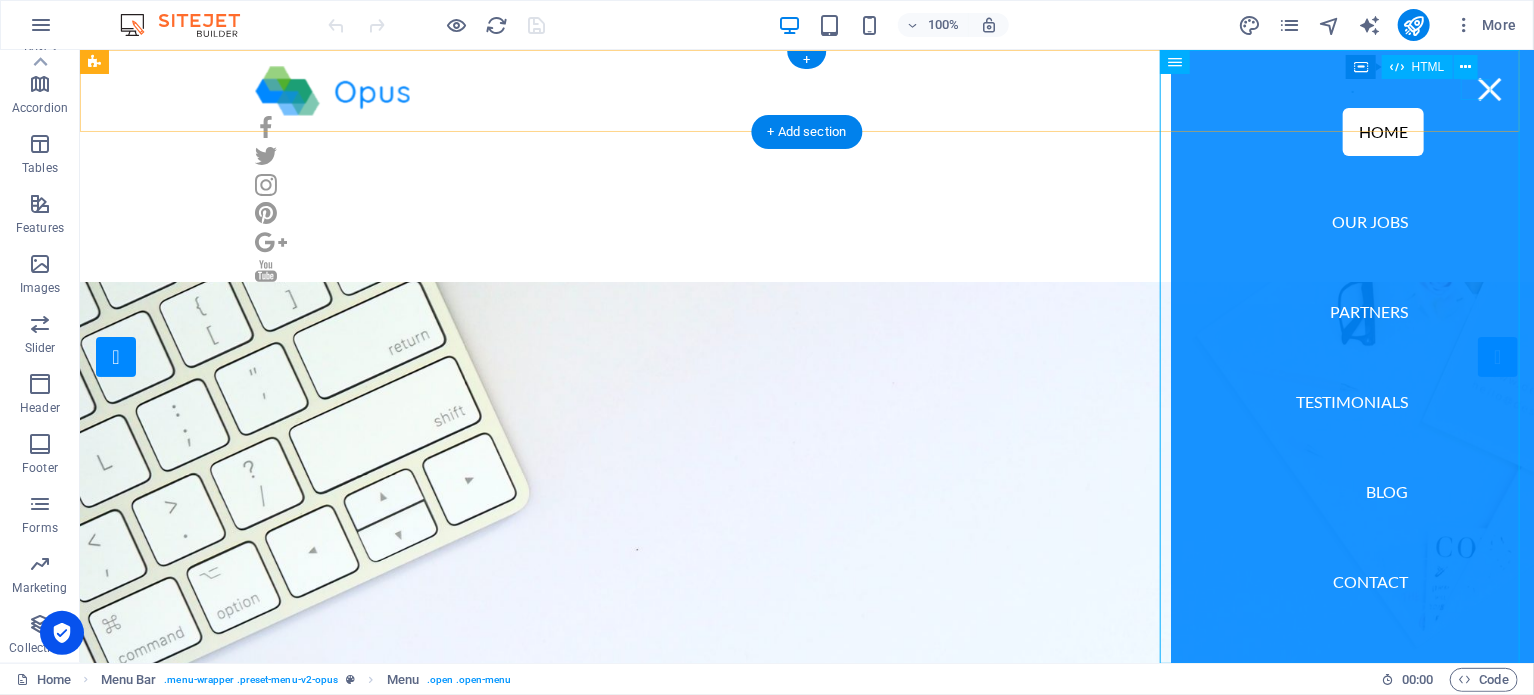 click at bounding box center [1489, 88] 